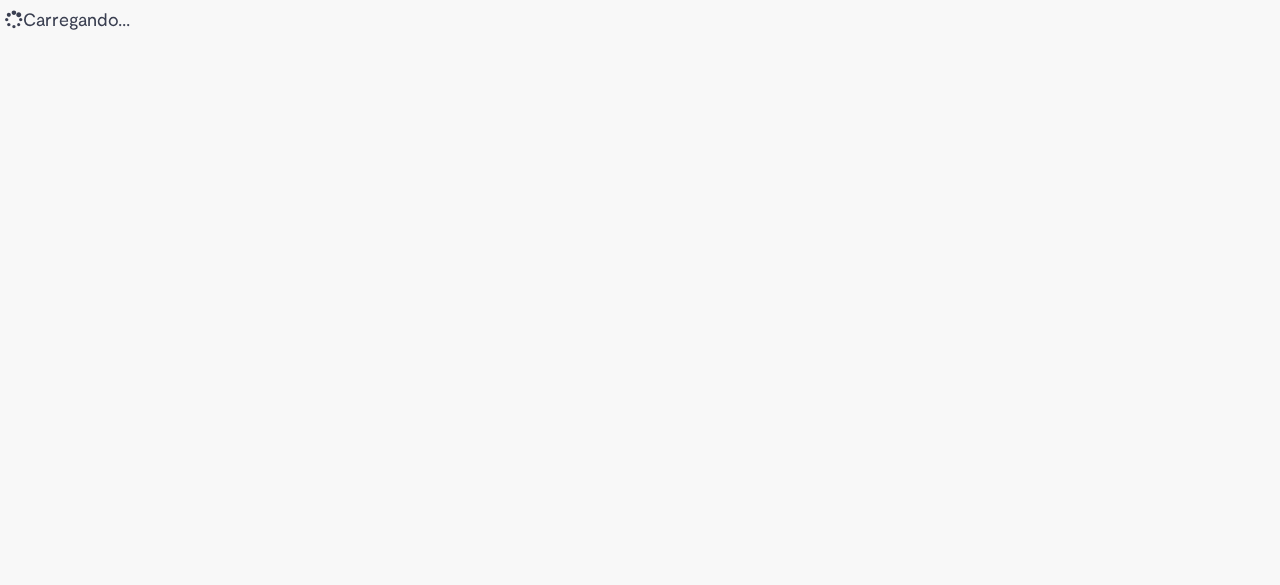 scroll, scrollTop: 0, scrollLeft: 0, axis: both 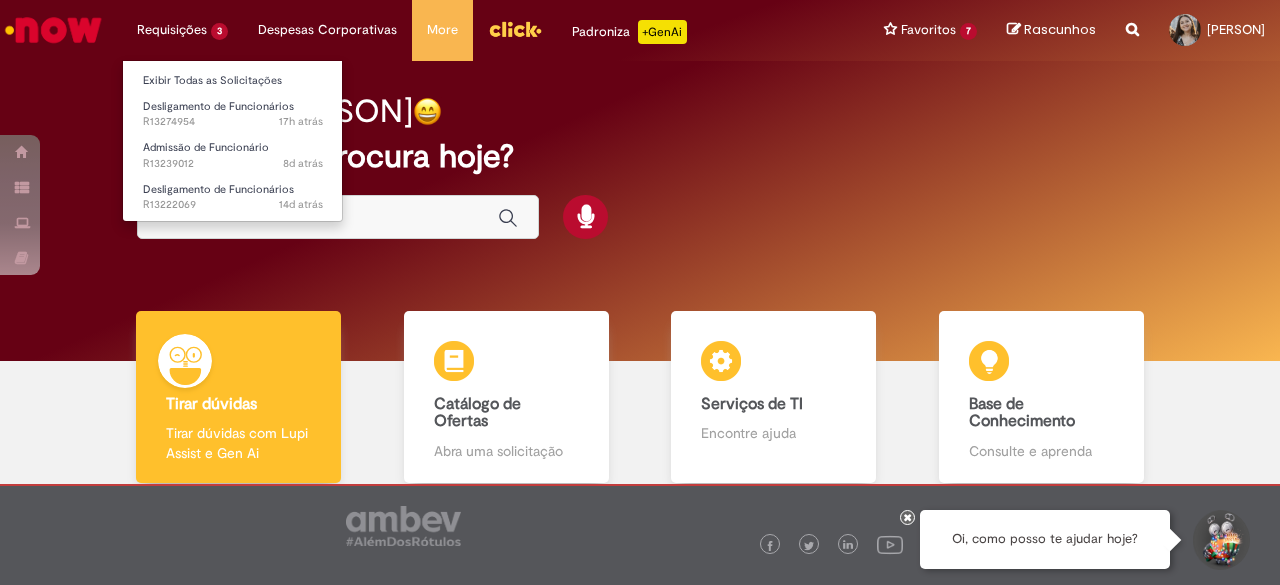 click on "Desligamento de Funcionários
[TIME] [TIME]  R13222069" at bounding box center (233, 195) 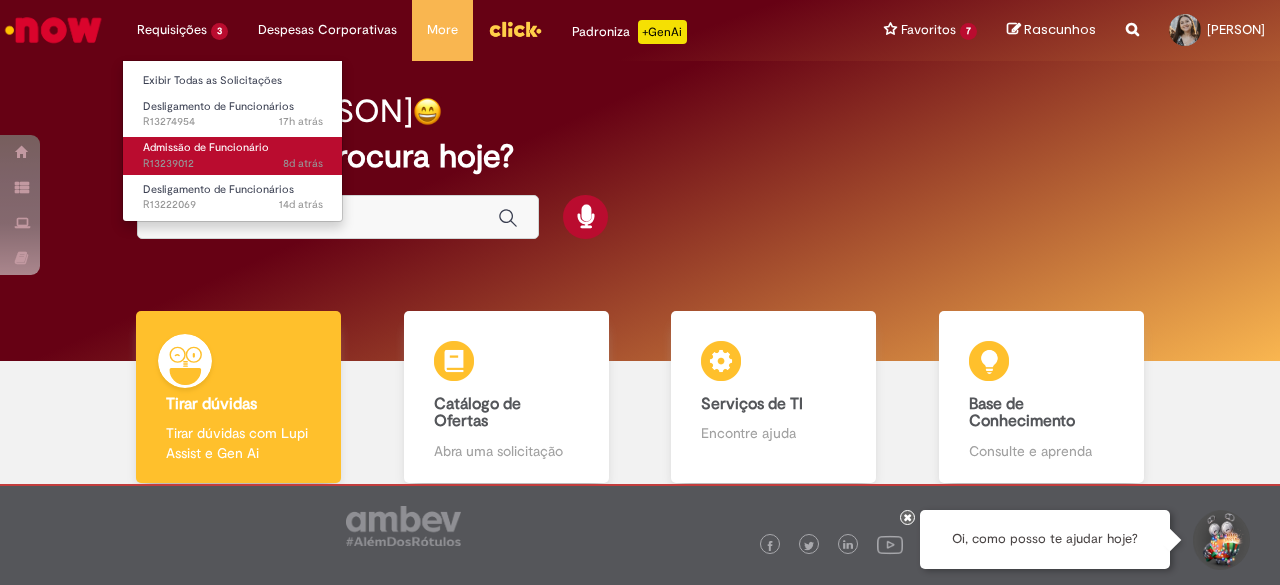click on "Admissão de Funcionário" at bounding box center [206, 147] 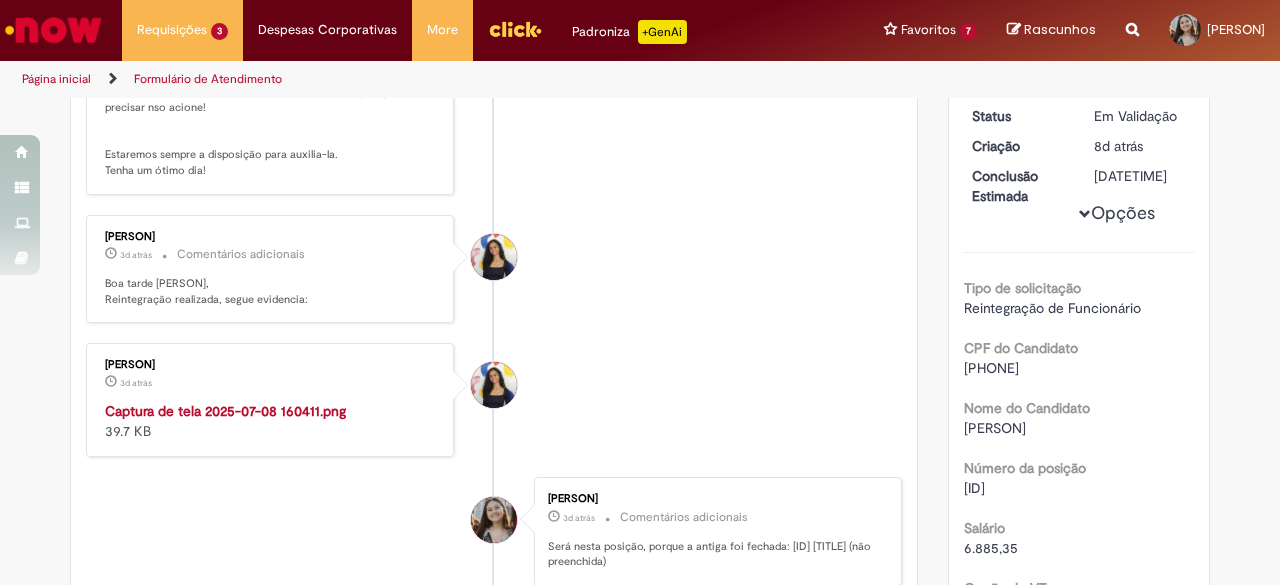 scroll, scrollTop: 514, scrollLeft: 0, axis: vertical 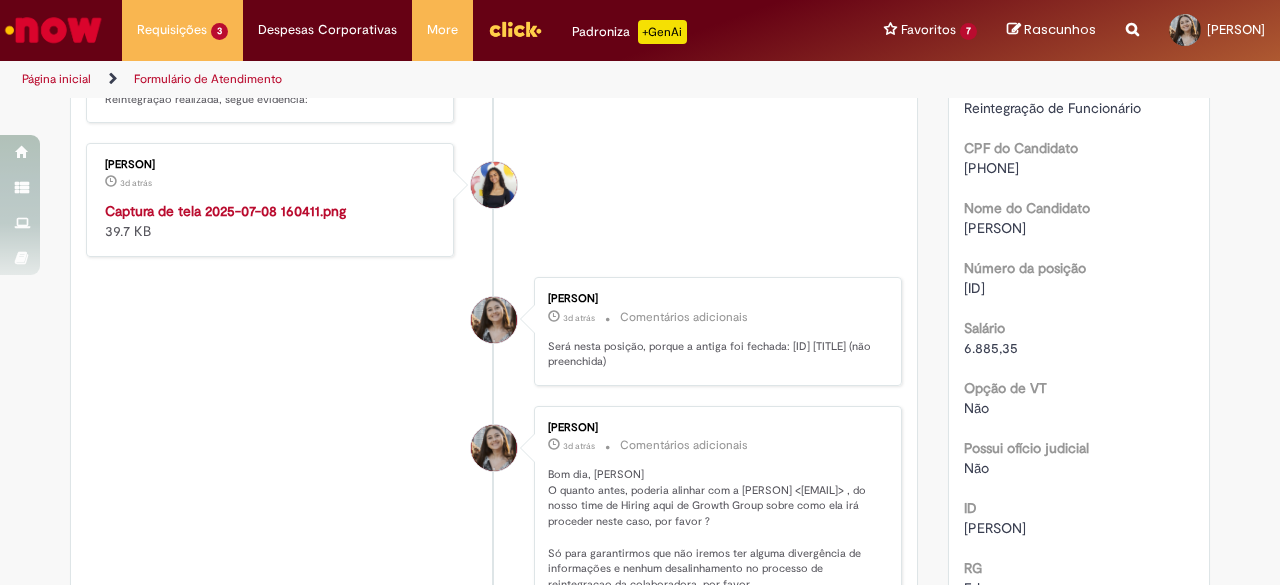 click at bounding box center (271, 201) 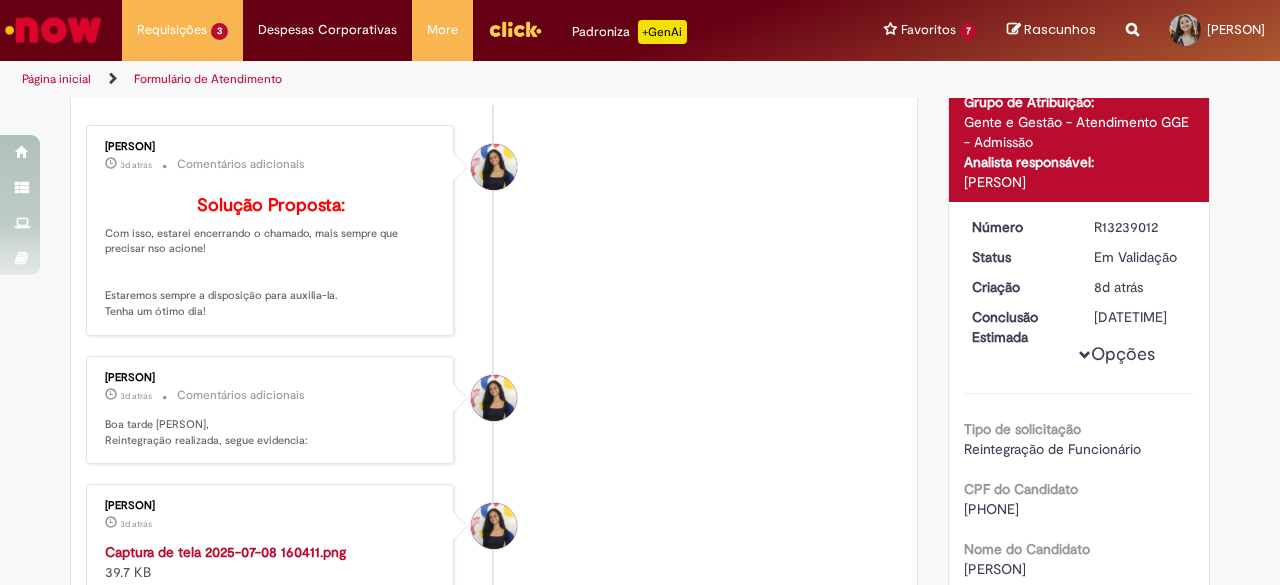 scroll, scrollTop: 0, scrollLeft: 0, axis: both 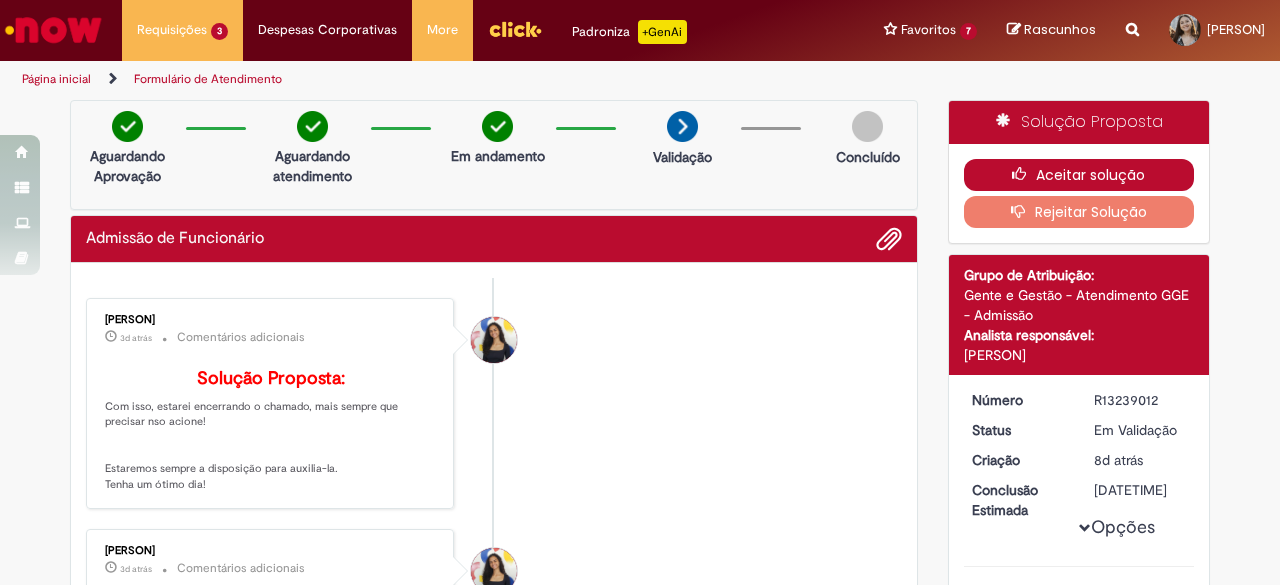 click on "Aceitar solução" at bounding box center [1079, 175] 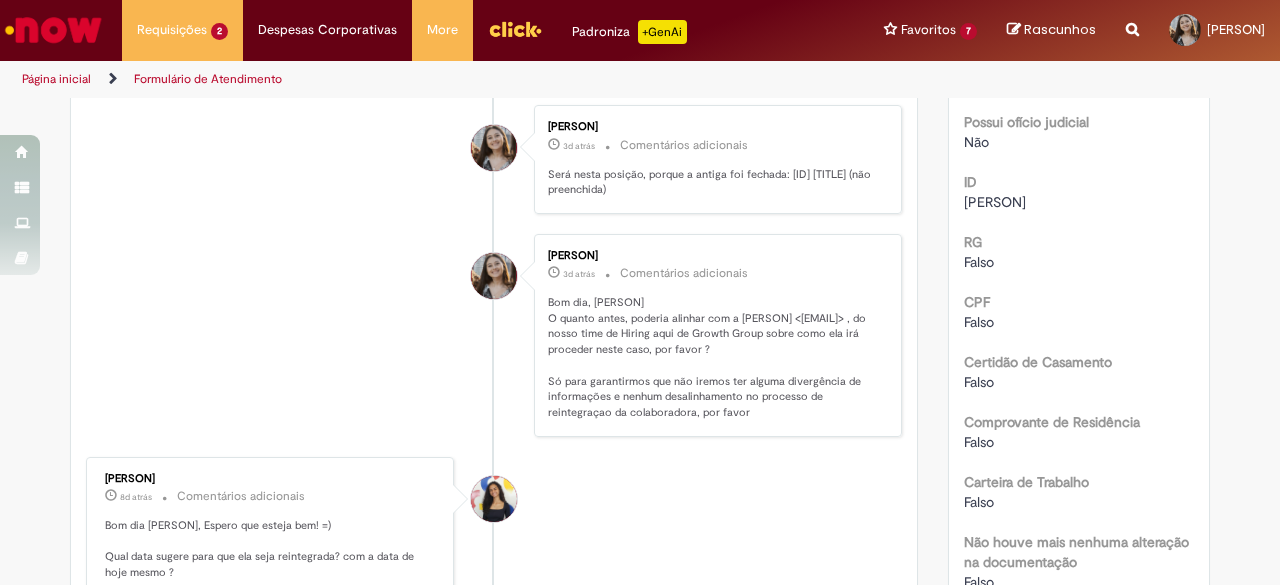 scroll, scrollTop: 900, scrollLeft: 0, axis: vertical 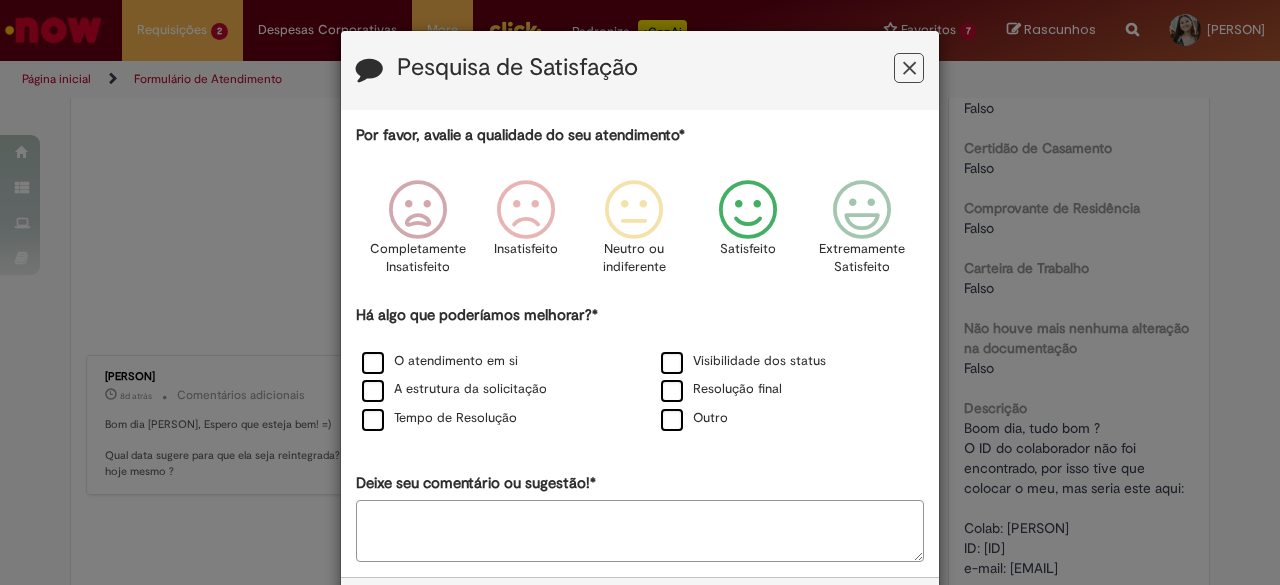 click at bounding box center (748, 210) 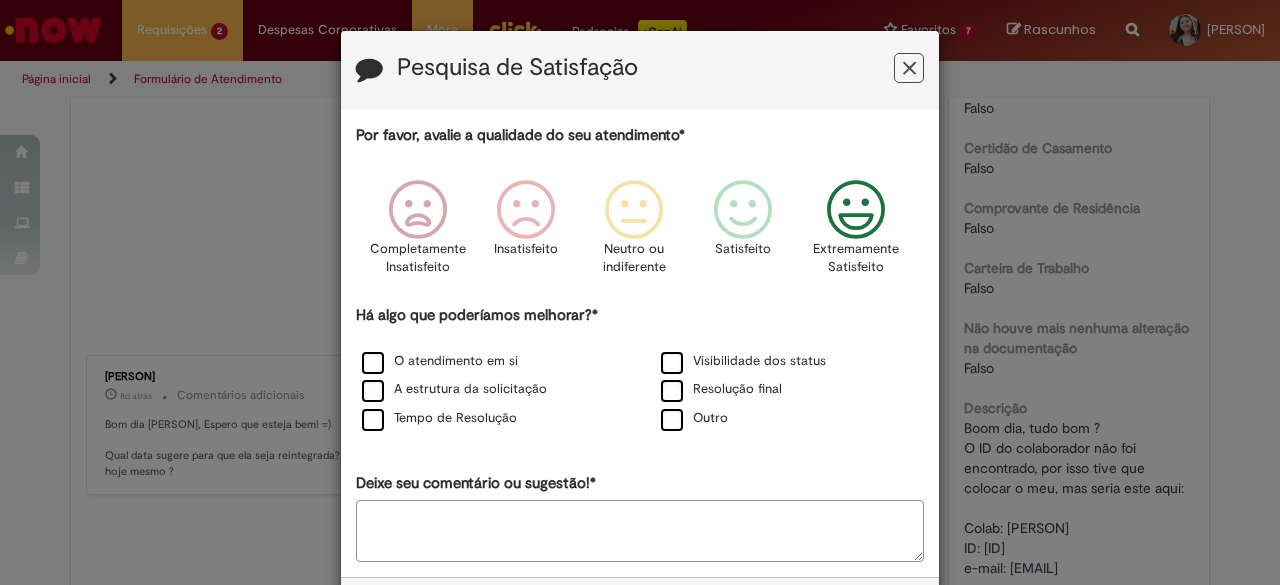 click at bounding box center [856, 210] 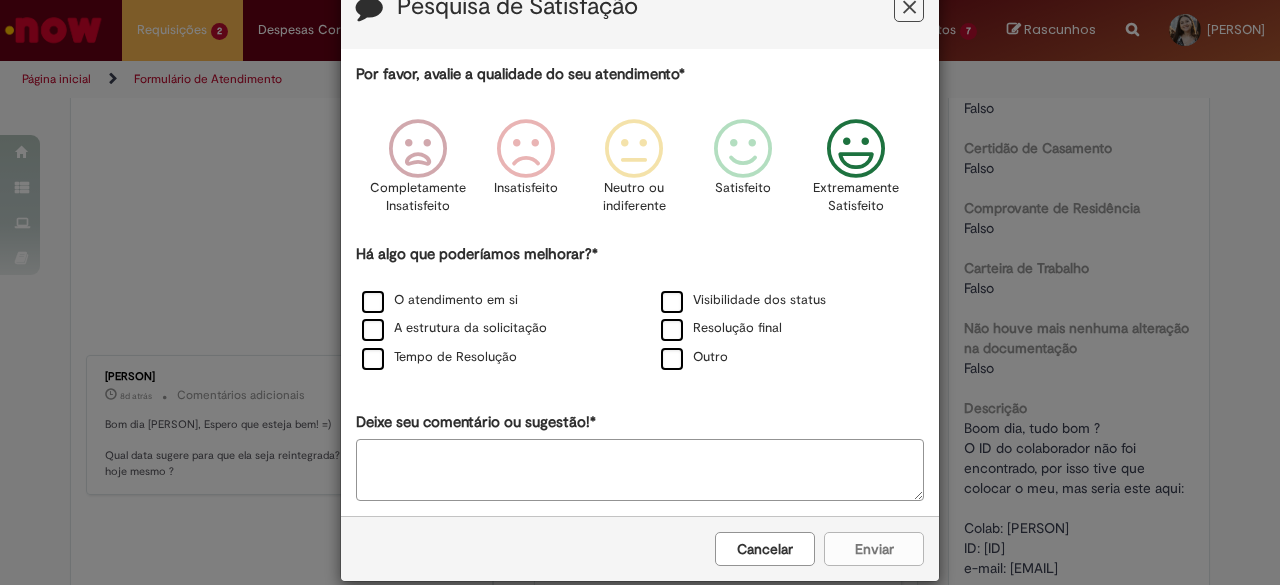 scroll, scrollTop: 86, scrollLeft: 0, axis: vertical 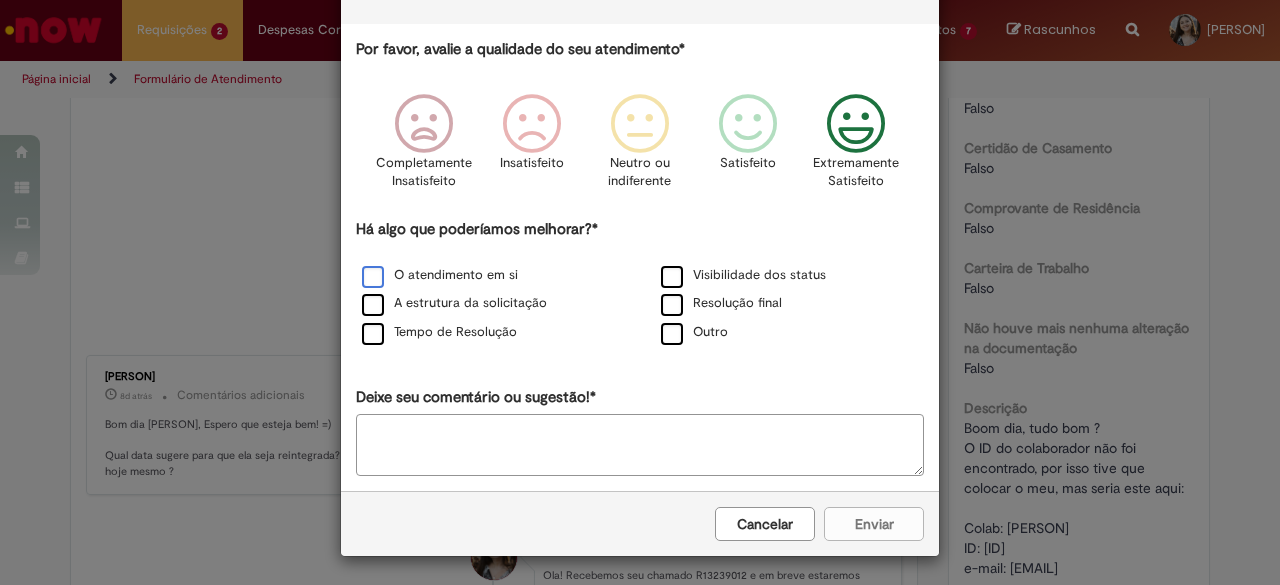 click on "O atendimento em si" at bounding box center [440, 275] 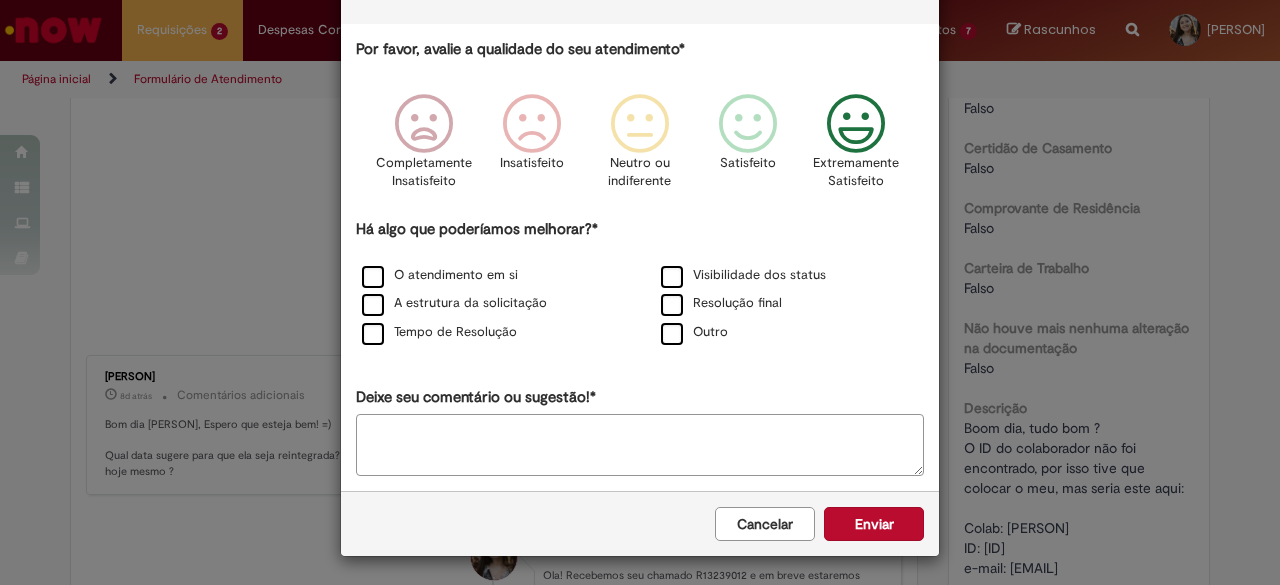 scroll, scrollTop: 85, scrollLeft: 0, axis: vertical 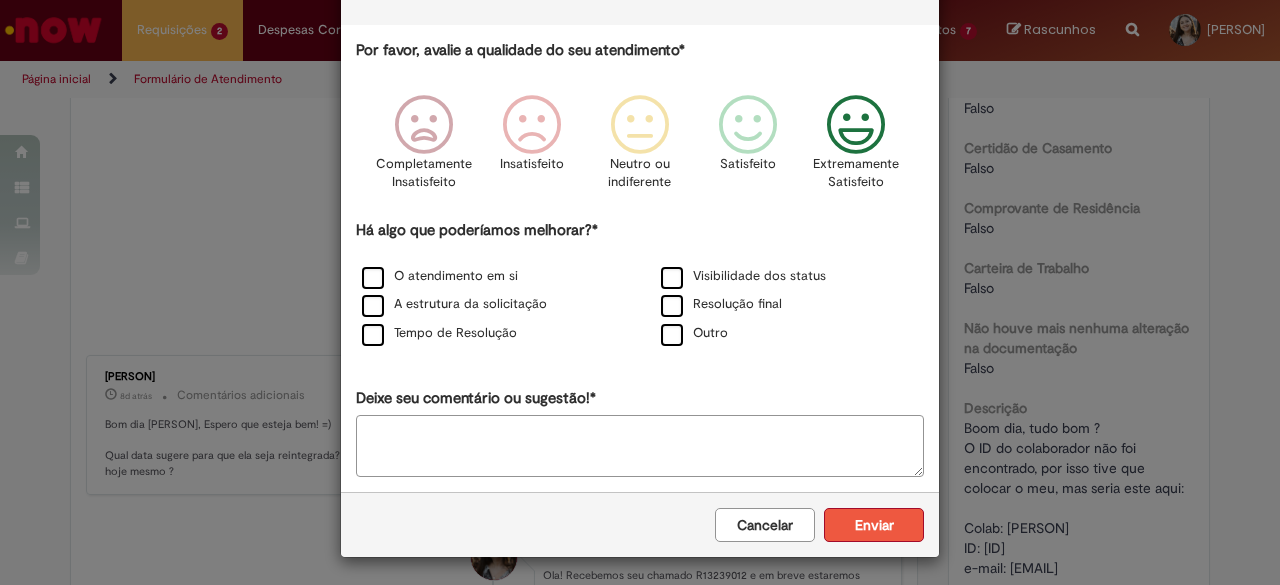 click on "Enviar" at bounding box center [874, 525] 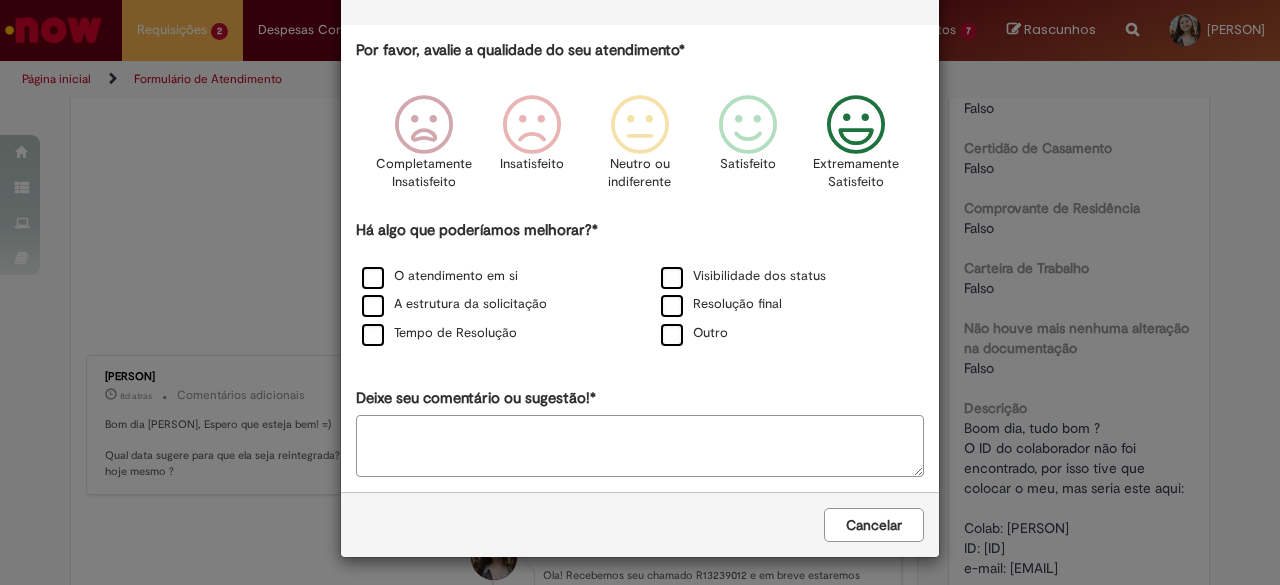 scroll, scrollTop: 0, scrollLeft: 0, axis: both 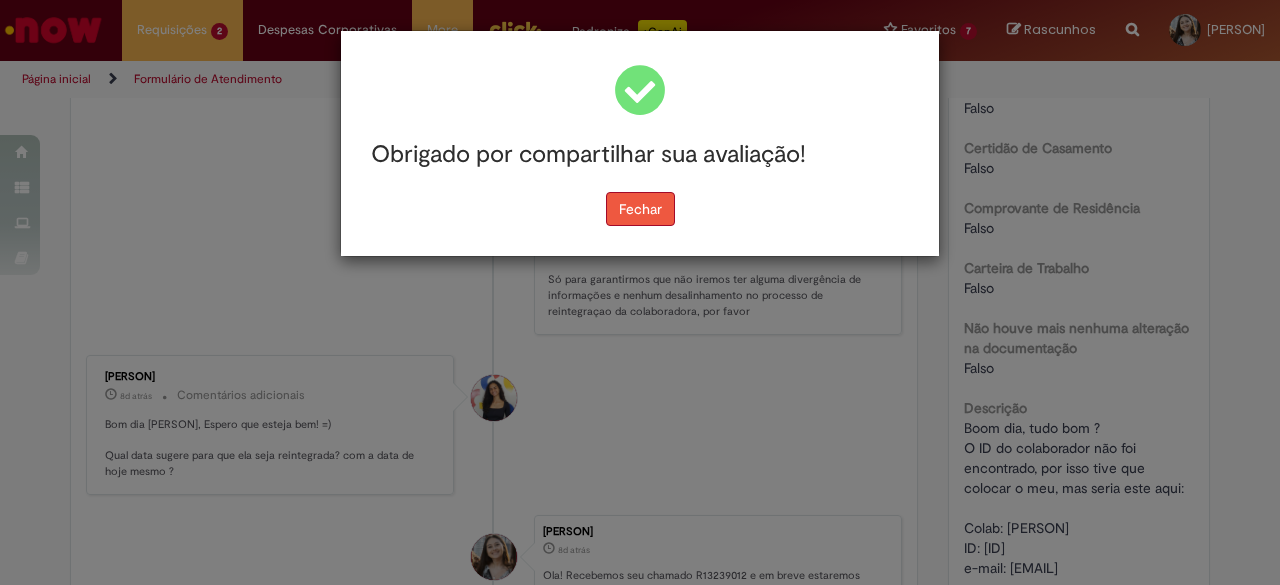 click on "Fechar" at bounding box center [640, 209] 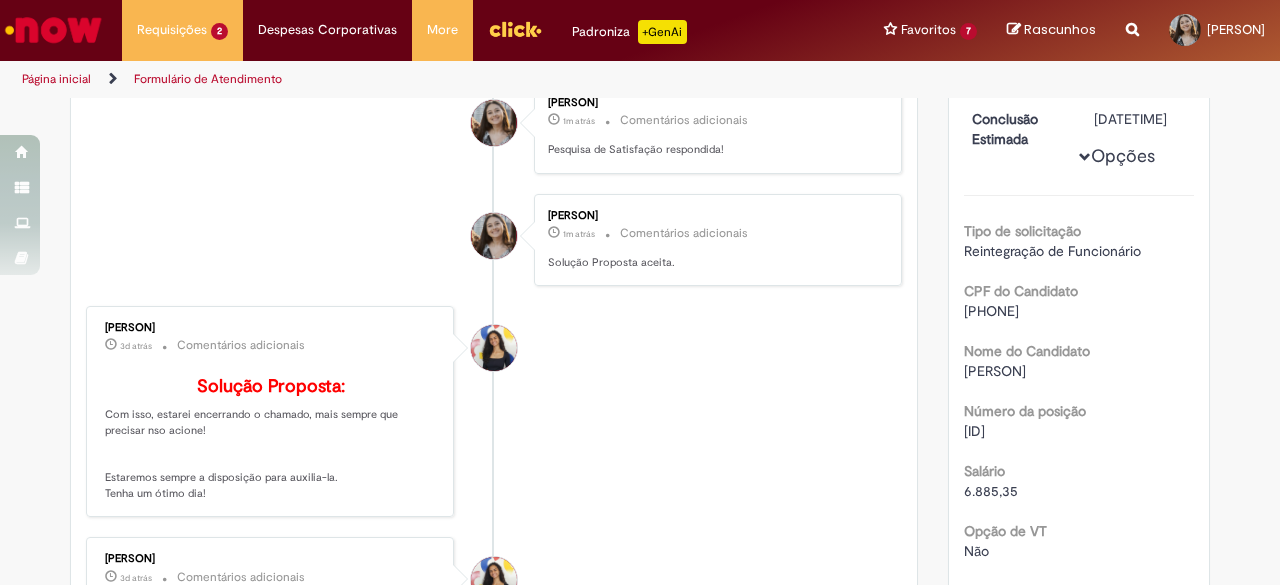 scroll, scrollTop: 0, scrollLeft: 0, axis: both 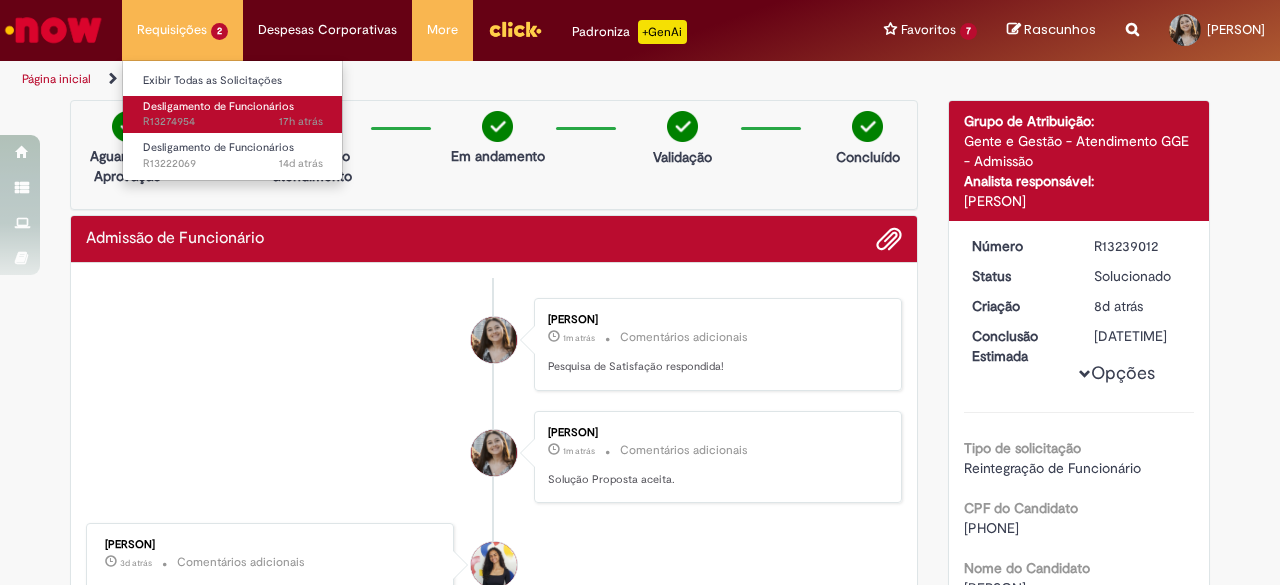 click on "Desligamento de Funcionários" at bounding box center [218, 106] 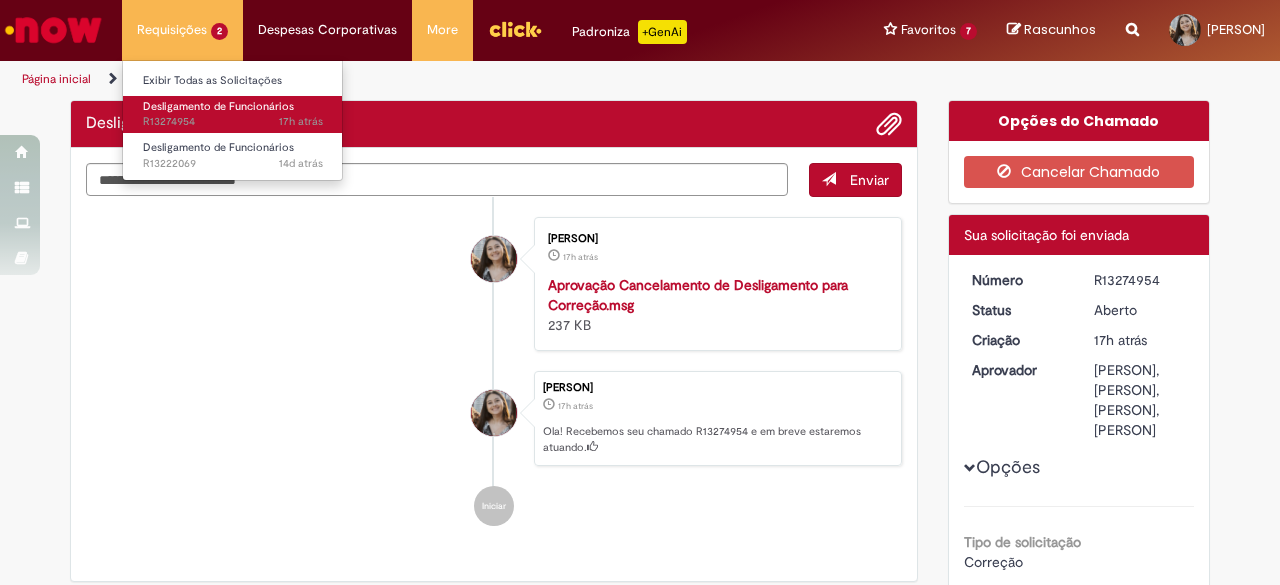 click on "Desligamento de Funcionários" at bounding box center (218, 106) 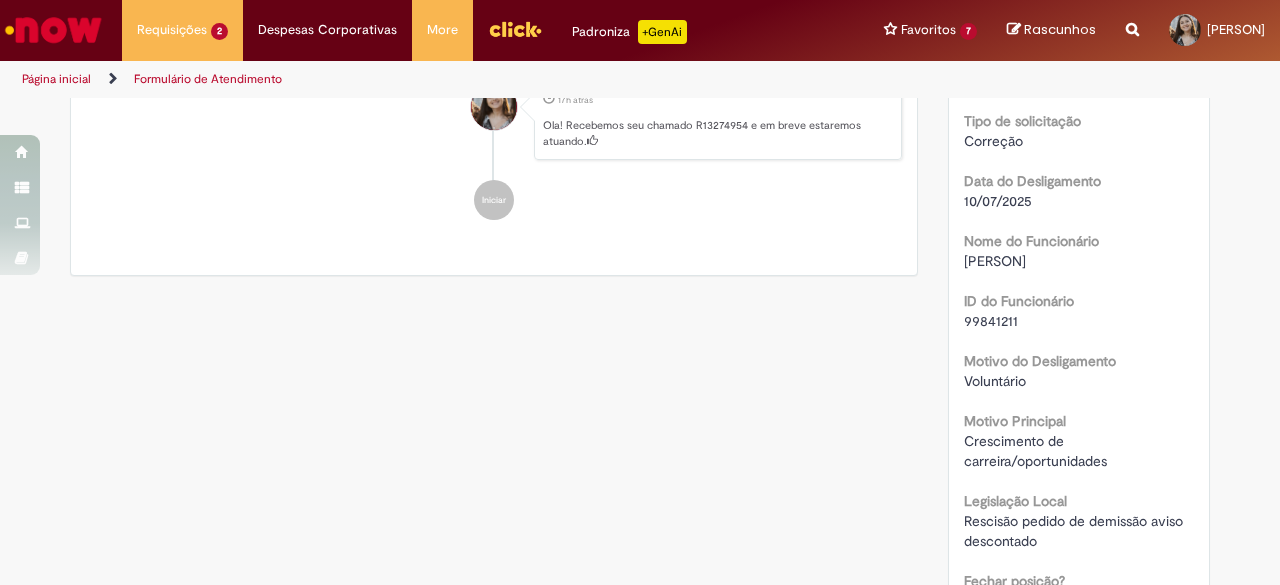 scroll, scrollTop: 200, scrollLeft: 0, axis: vertical 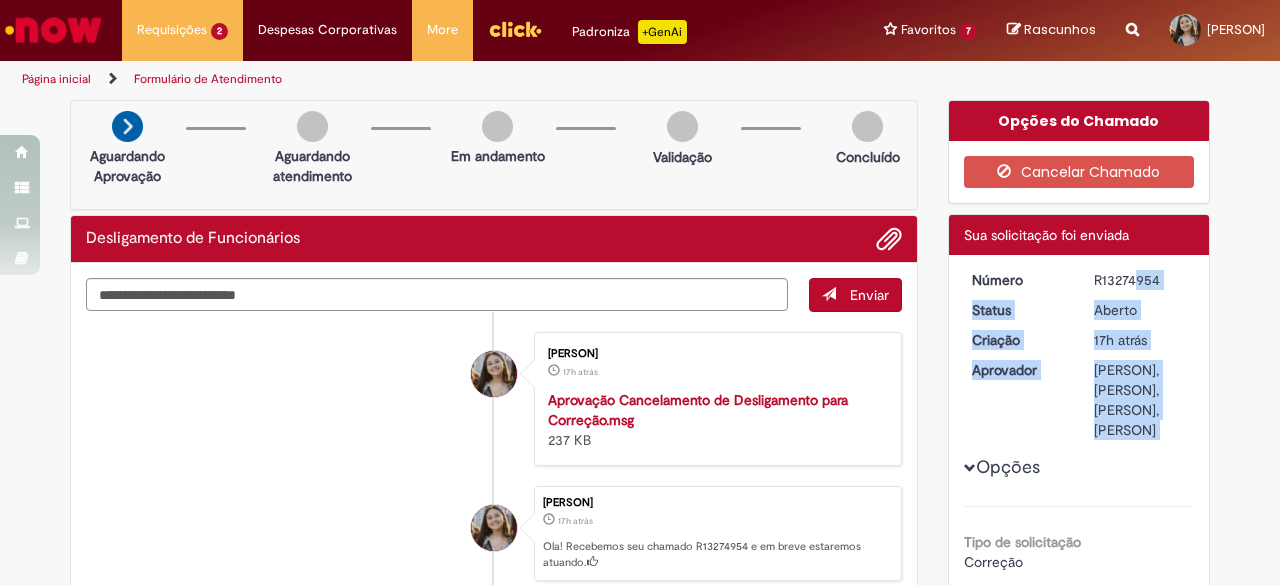 drag, startPoint x: 1085, startPoint y: 271, endPoint x: 1170, endPoint y: 264, distance: 85.28775 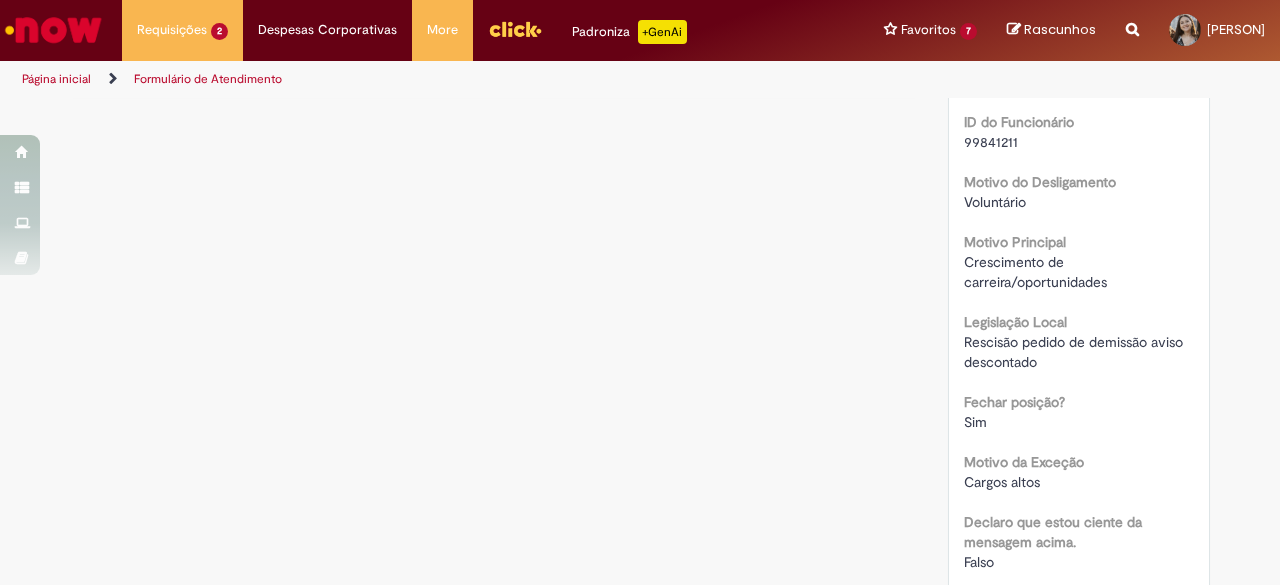 click on "Opções do Chamado
Cancelar Chamado
Detalhes do tíquete       Sua solicitação foi enviada
Número
R13274954
Status
Aberto
Criação
[TIME] [TIME]
Aprovador
[PERSON], [PERSON], [PERSON], [PERSON]
Opções
Tipo de solicitação
Correção
Data do Desligamento
[DATE]
Nome do Funcionário
[PERSON]
ID do Funcionário
[ID]
Motivo do Desligamento
Voluntário
Motivo Principal
Crescimento de carreira/oportunidades" at bounding box center (1079, 259) 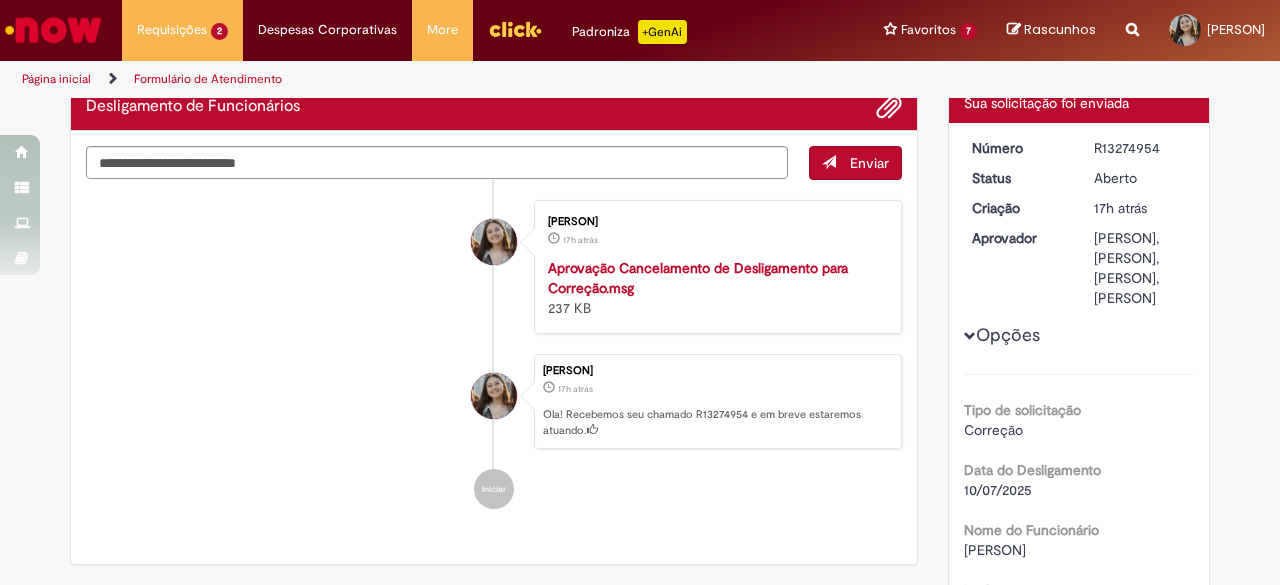 scroll, scrollTop: 0, scrollLeft: 0, axis: both 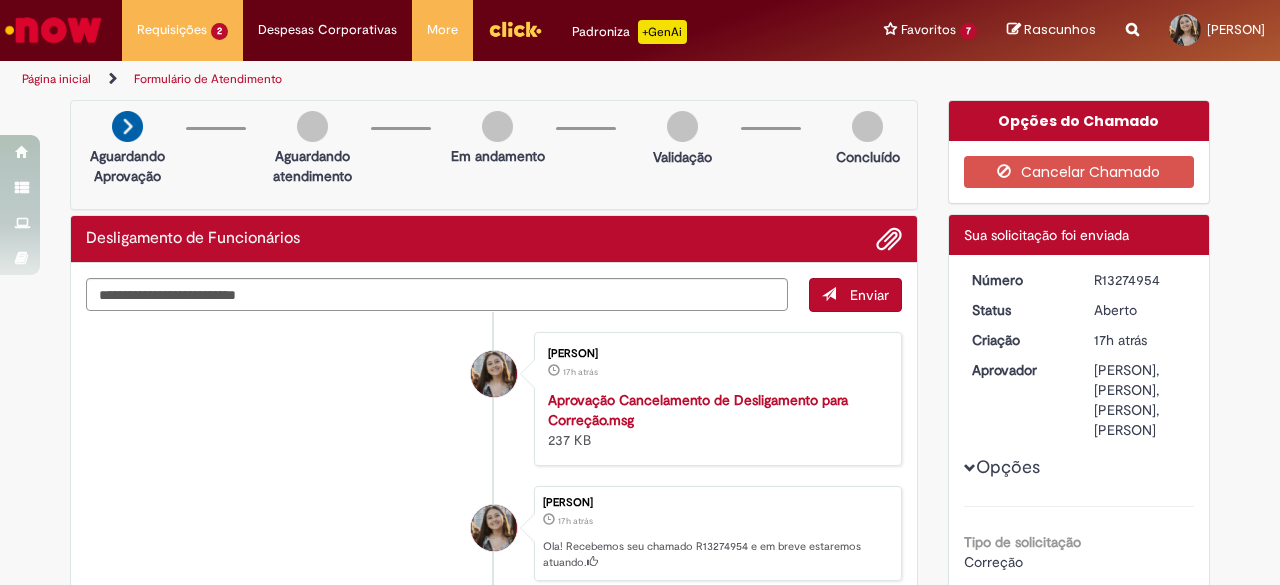 copy on "R13274954" 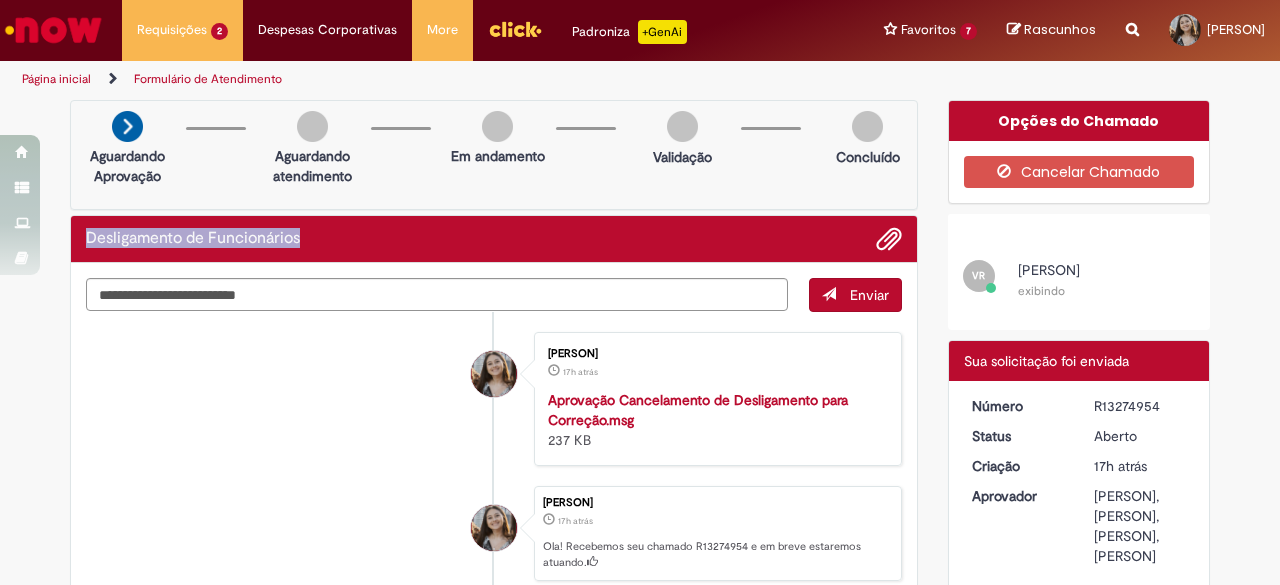 copy on "Desligamento de Funcionários" 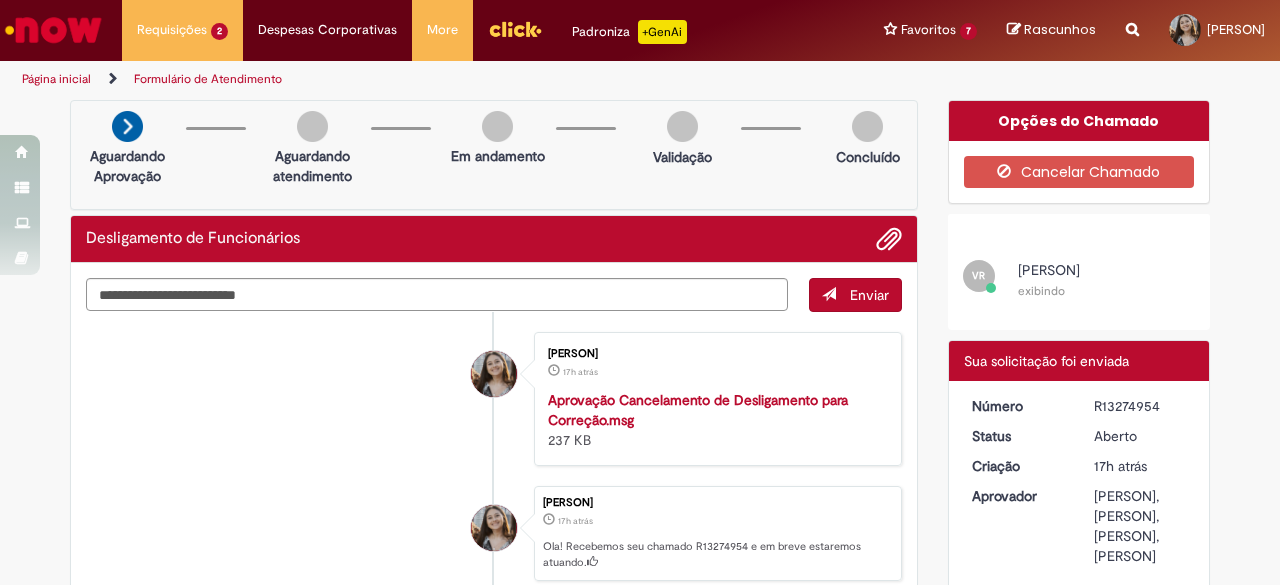 click at bounding box center (1132, 18) 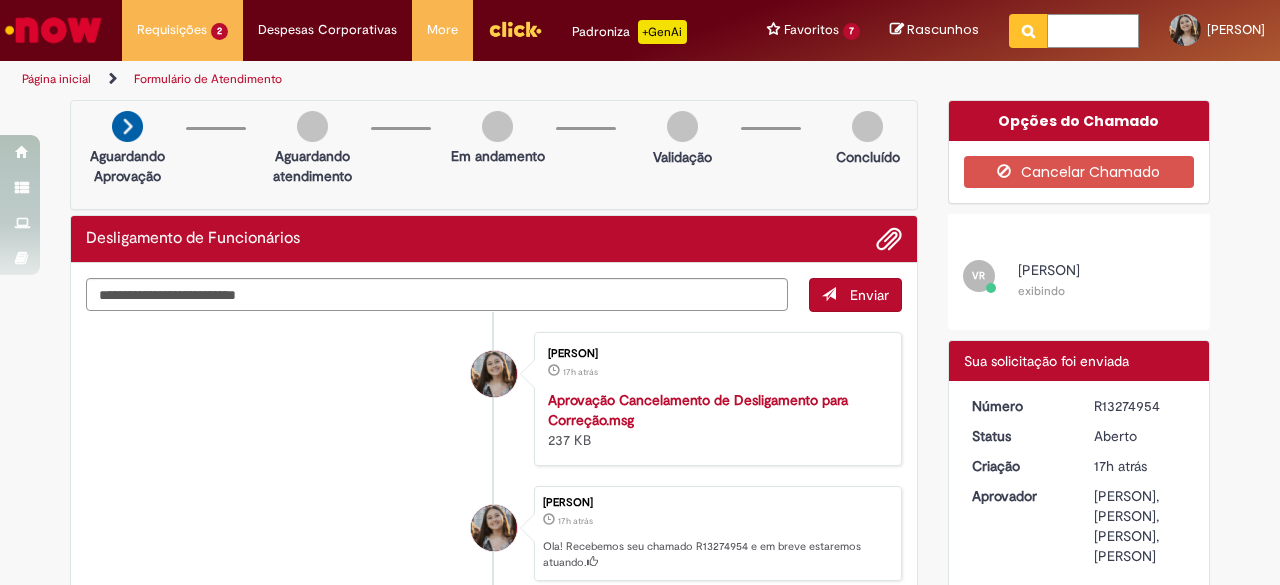 click at bounding box center [1093, 31] 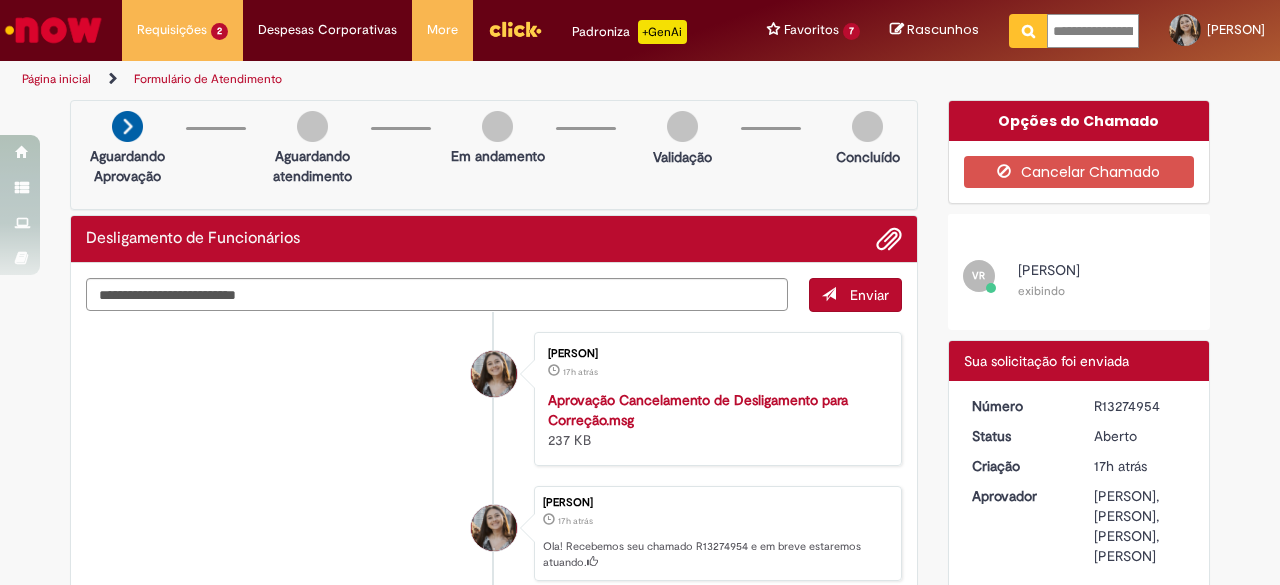 scroll, scrollTop: 0, scrollLeft: 106, axis: horizontal 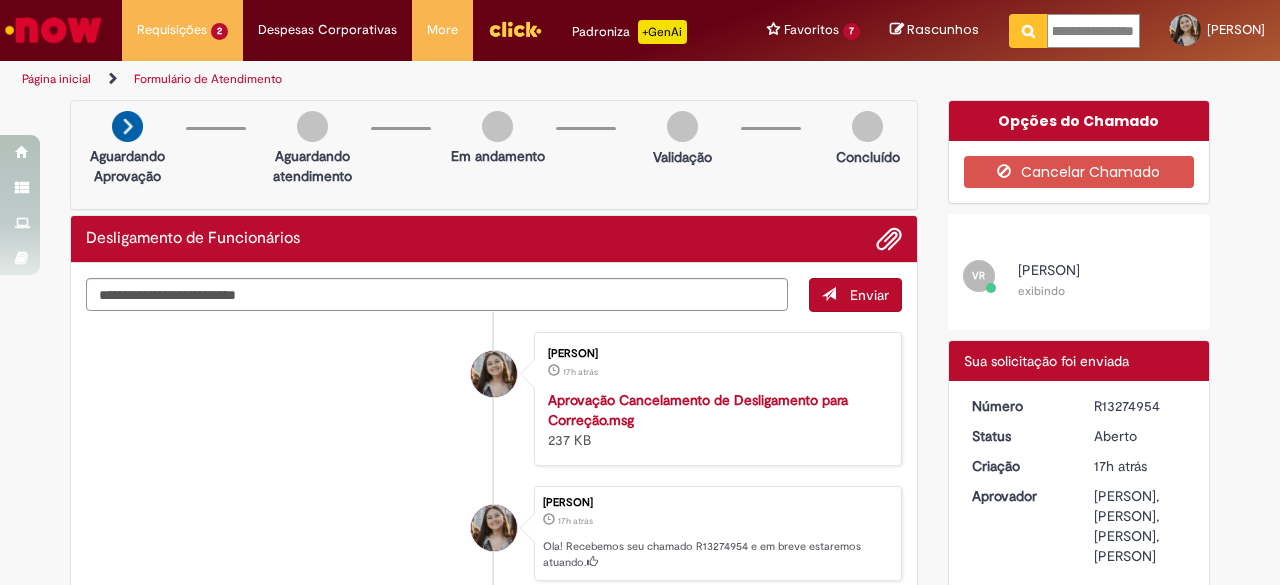 click at bounding box center (1028, 31) 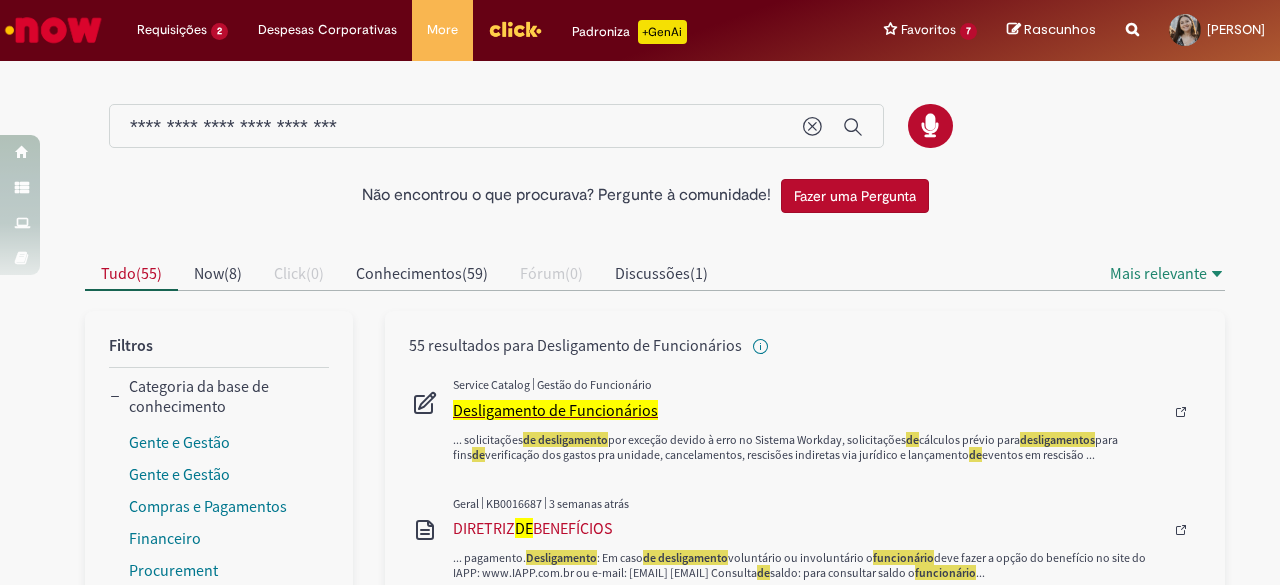 click on "Desligamento de Funcionários" at bounding box center (555, 410) 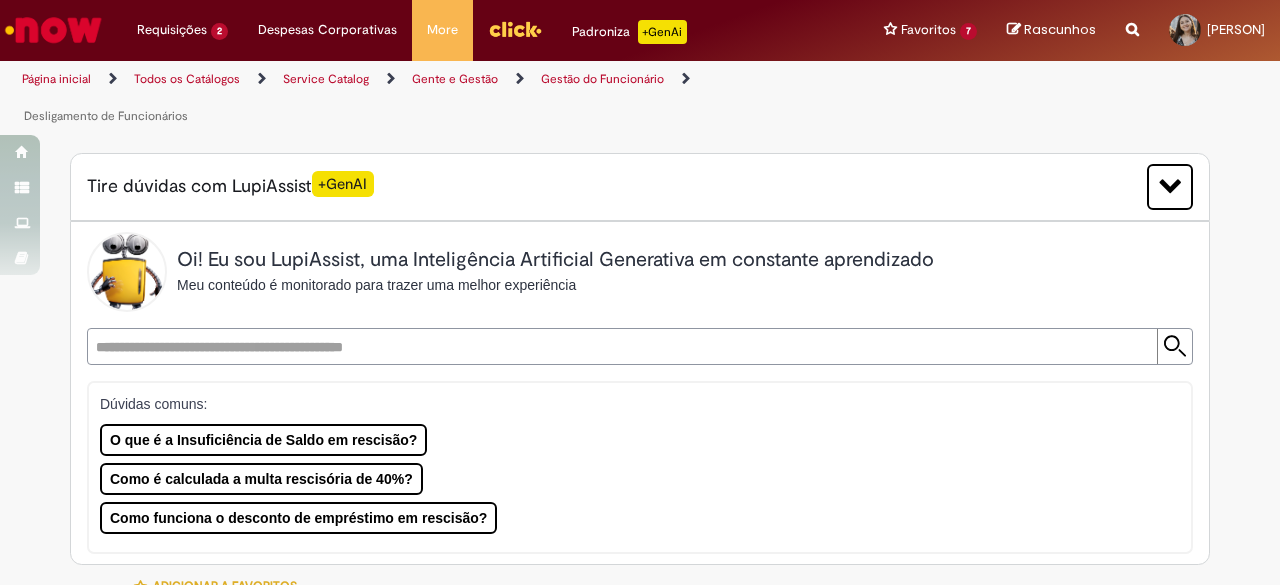 type on "********" 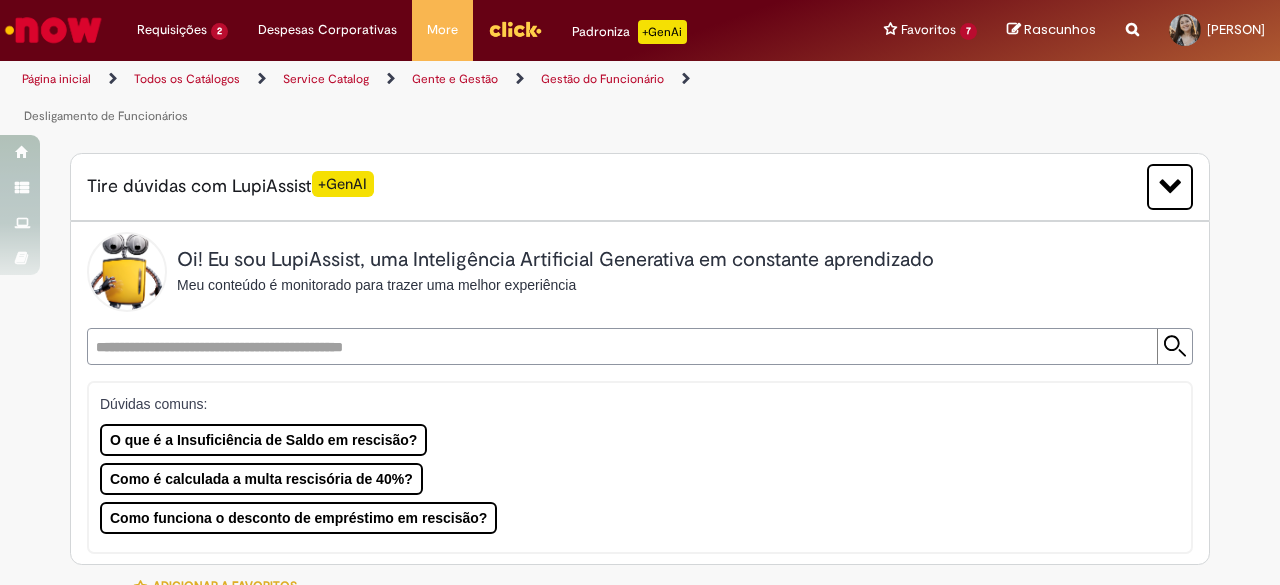 type on "**********" 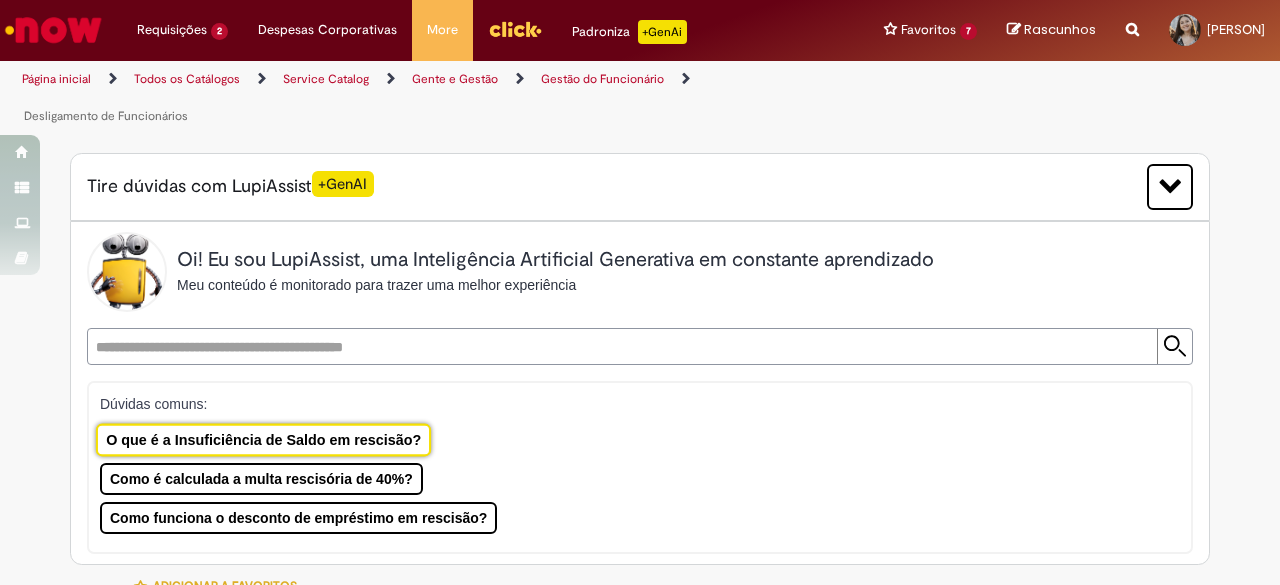 type on "**********" 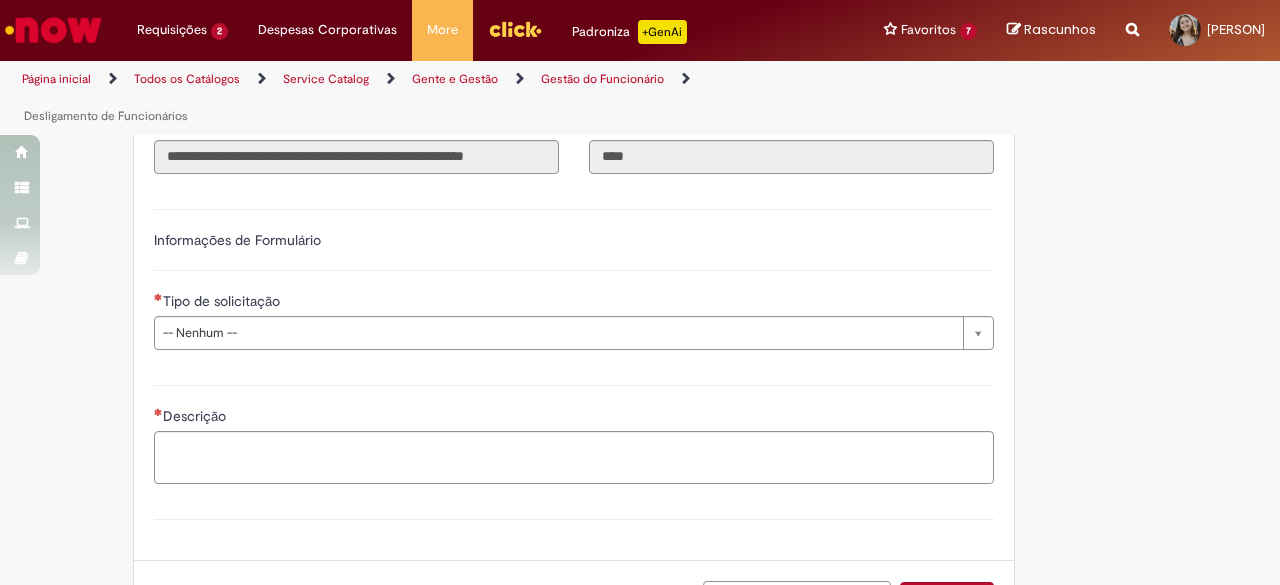 scroll, scrollTop: 1100, scrollLeft: 0, axis: vertical 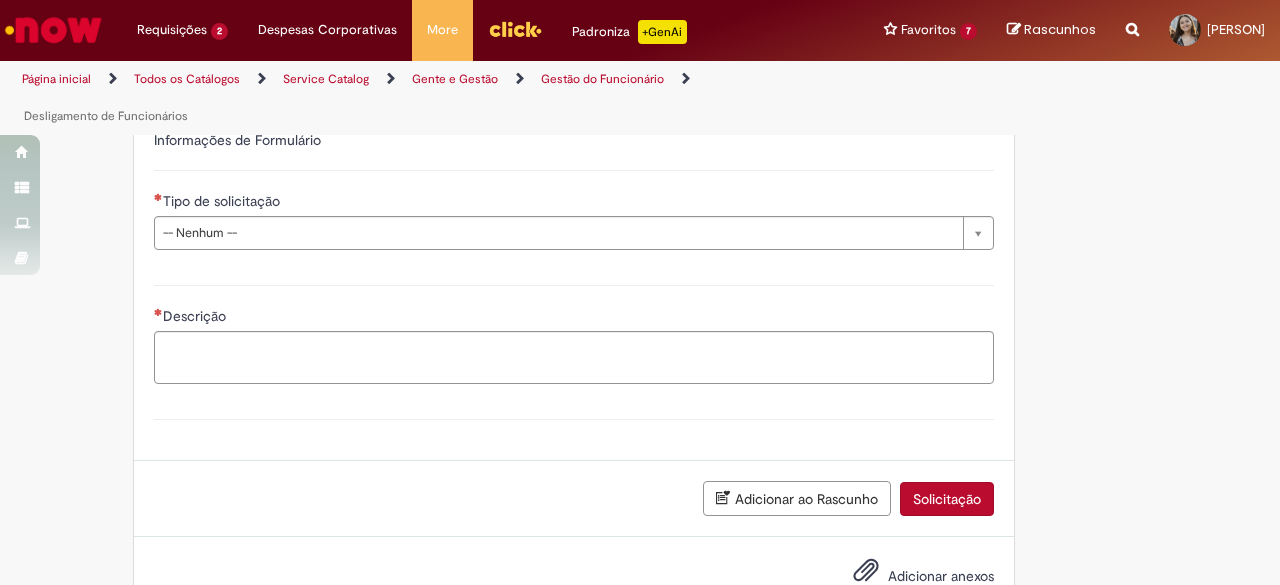 drag, startPoint x: 404, startPoint y: 209, endPoint x: 388, endPoint y: 205, distance: 16.492422 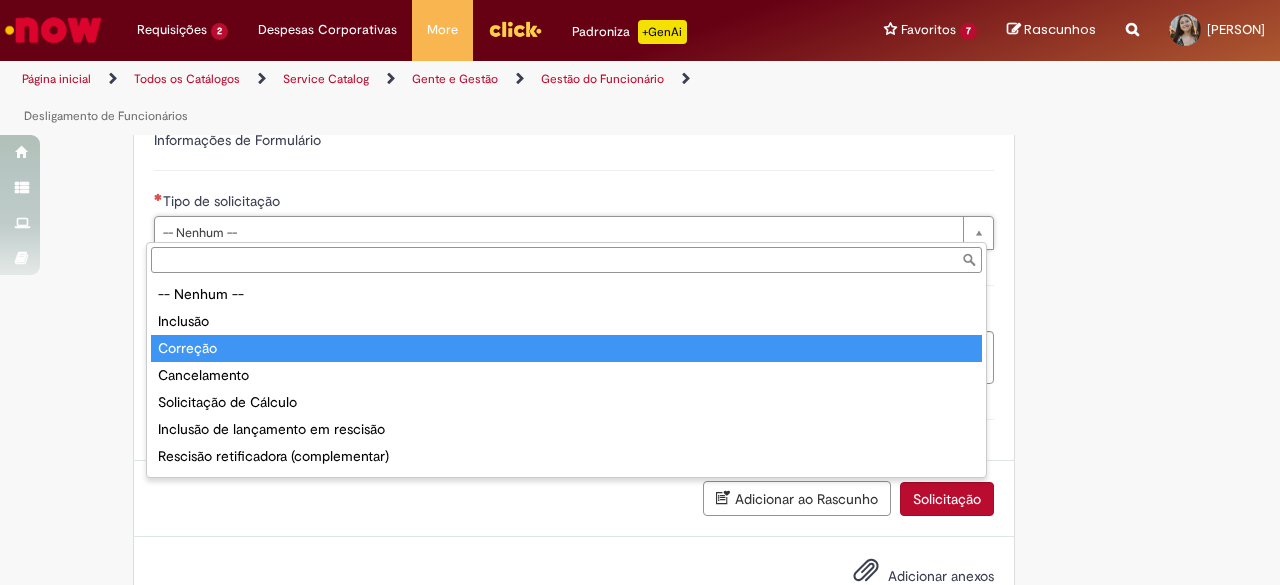 type on "********" 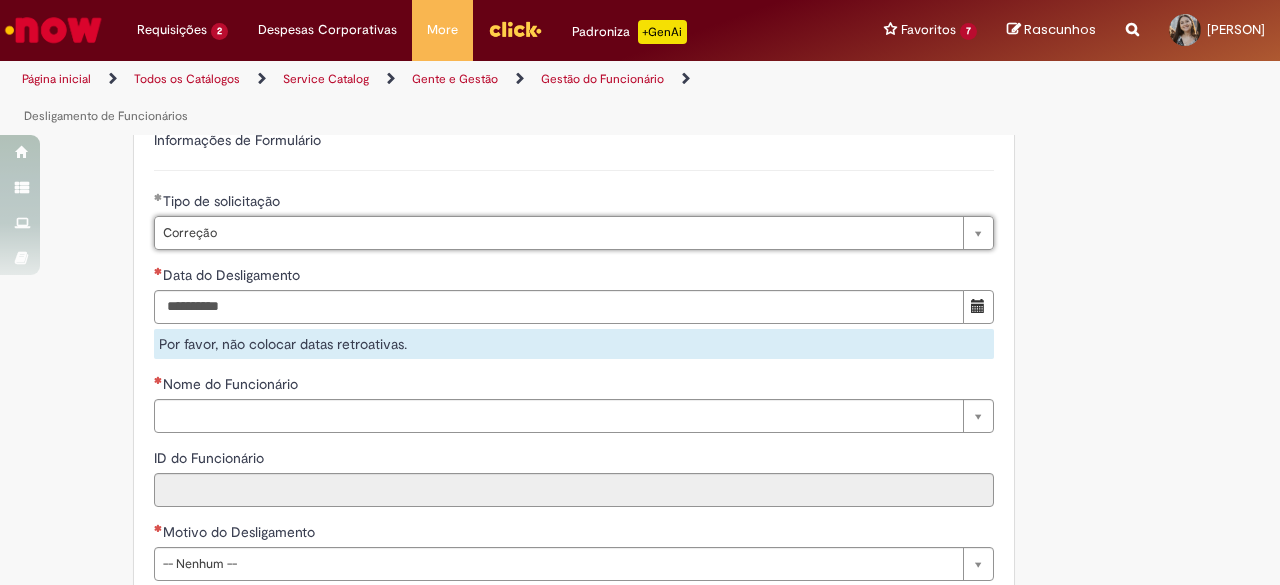 click on "**********" at bounding box center (574, 533) 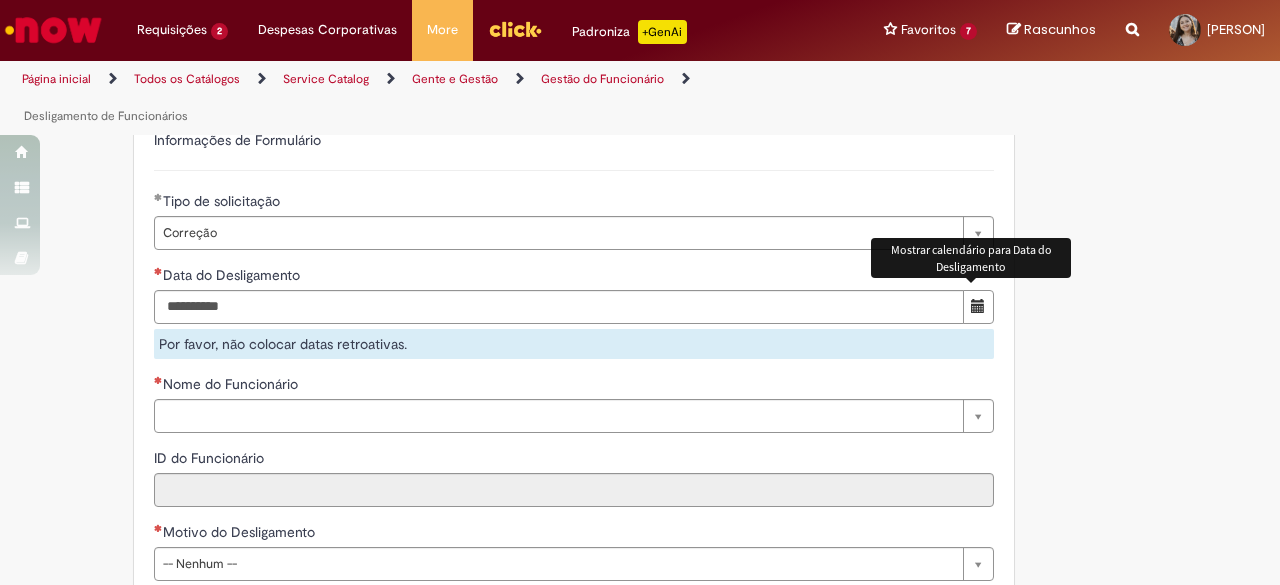 click at bounding box center [978, 307] 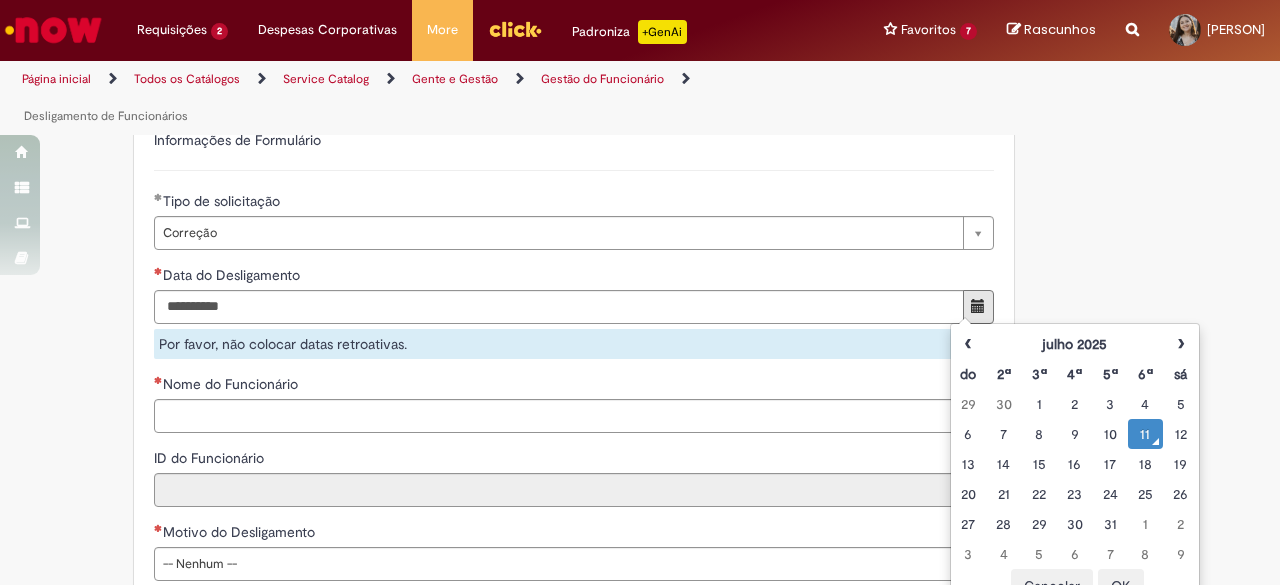 click on "11" at bounding box center (1145, 434) 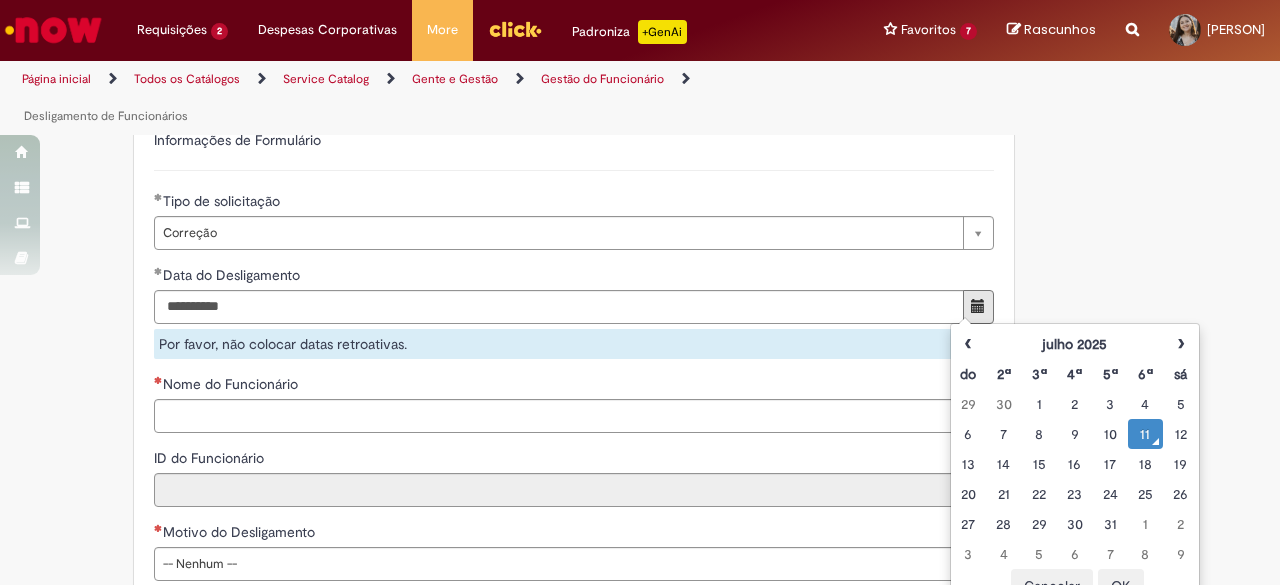 click on "Nome do Funcionário          Pesquisar usando lista                 Nome do Funcionário" at bounding box center [574, 403] 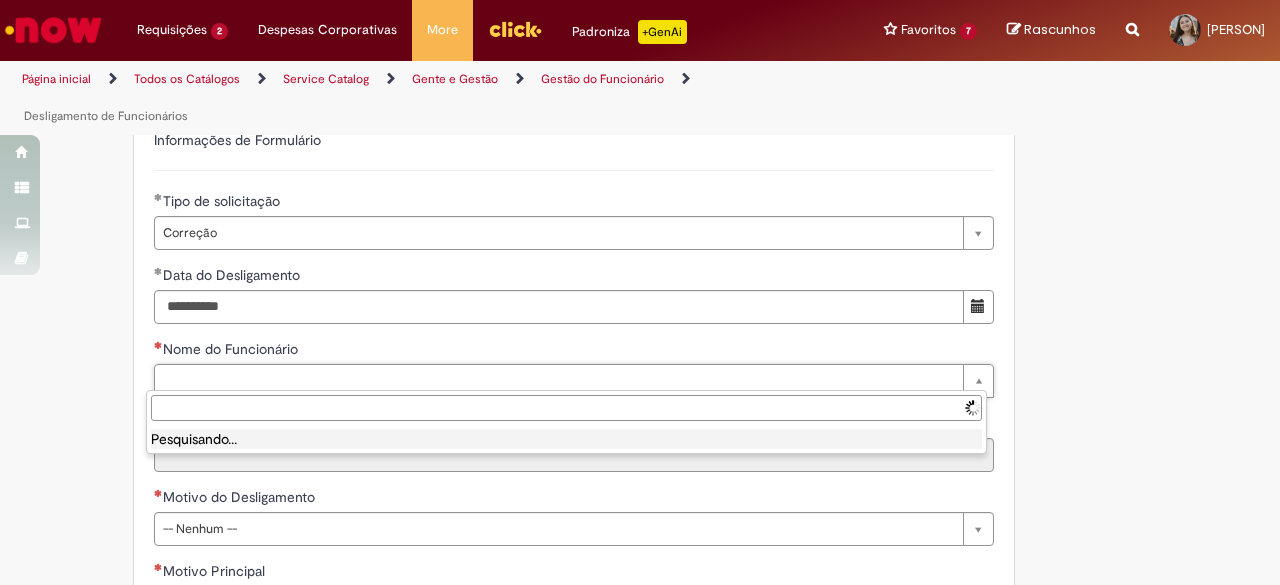 type on "**********" 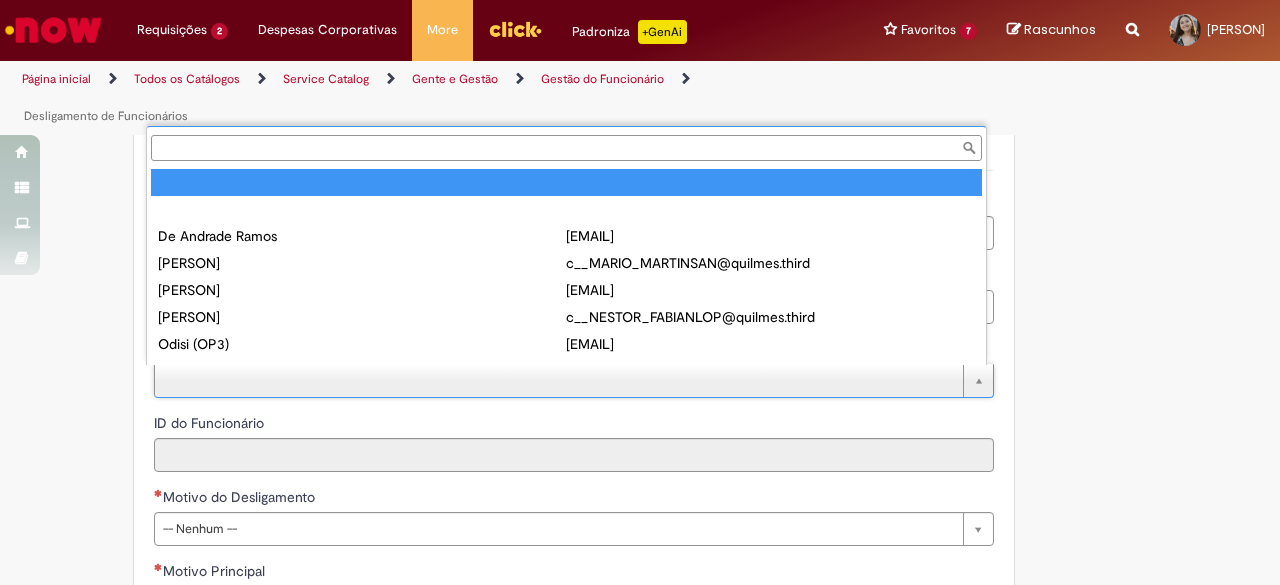 paste on "**********" 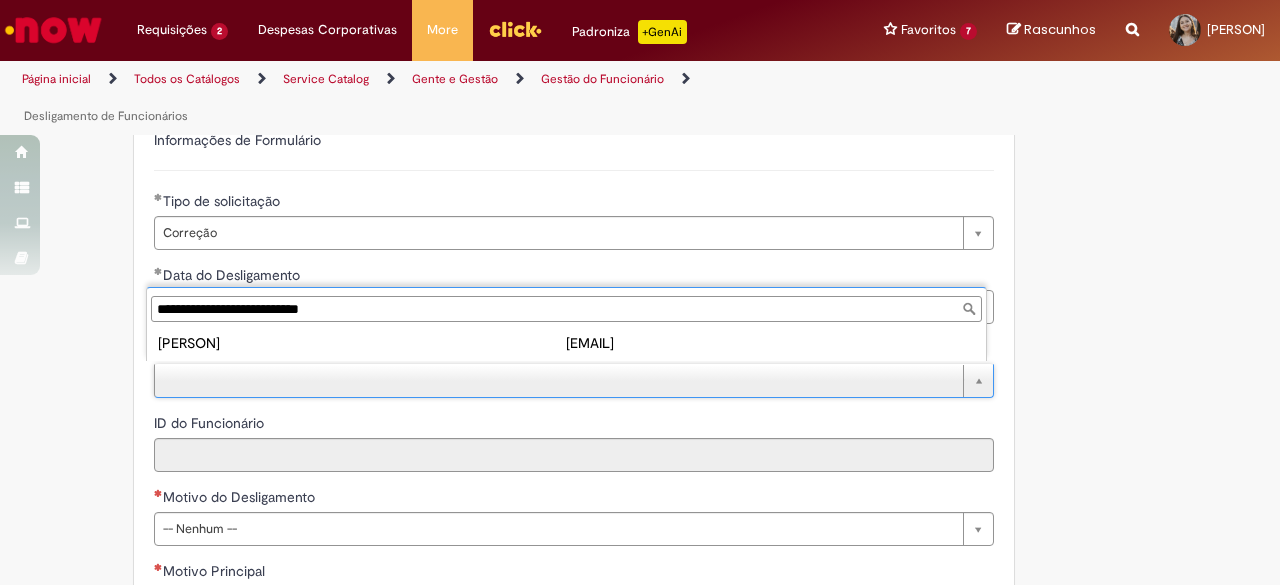 type on "**********" 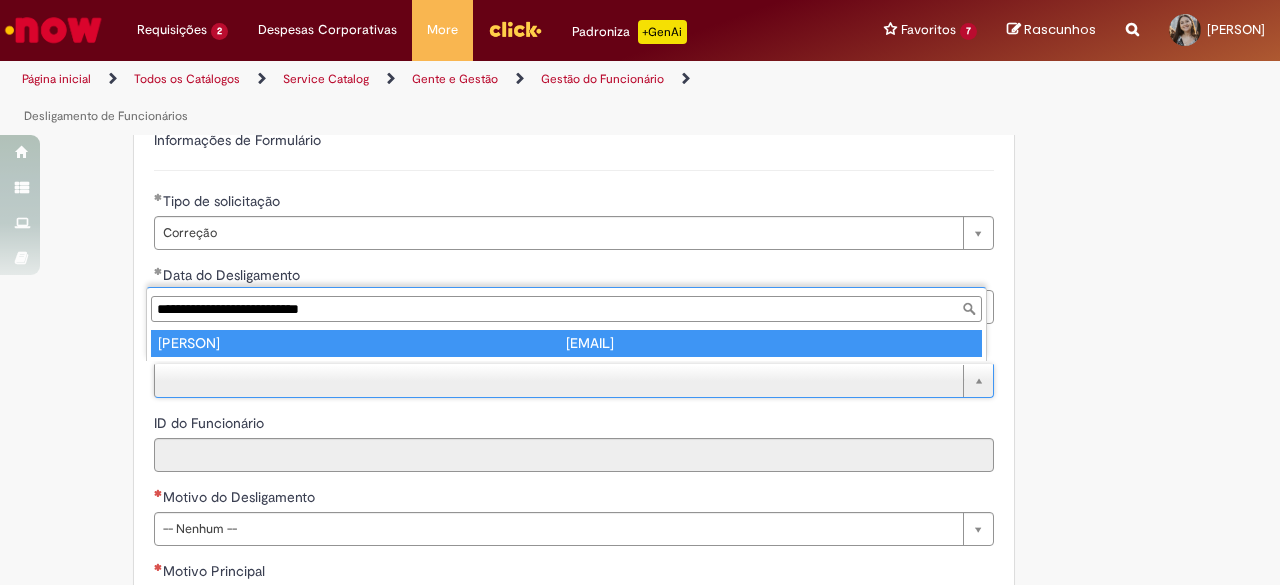 type on "**********" 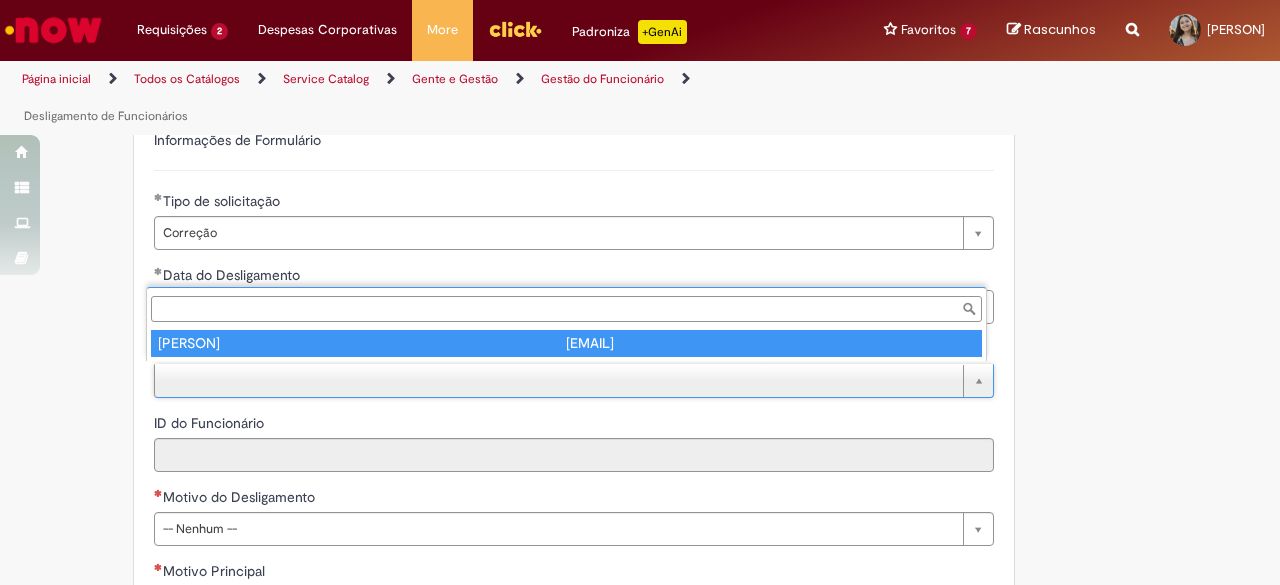 type on "********" 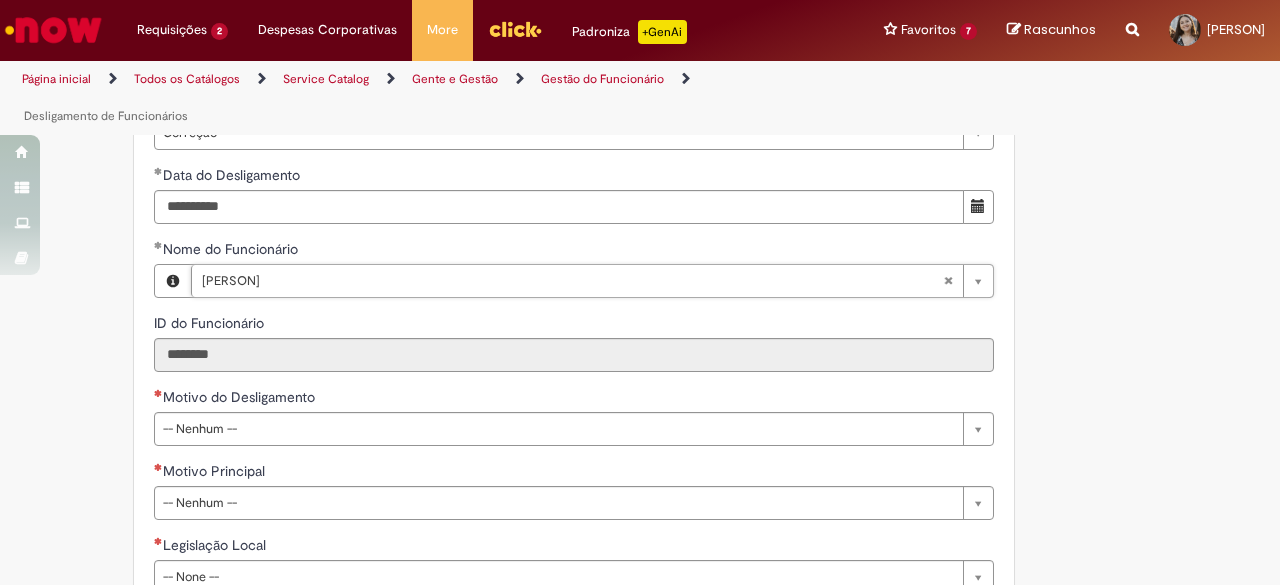 scroll, scrollTop: 1300, scrollLeft: 0, axis: vertical 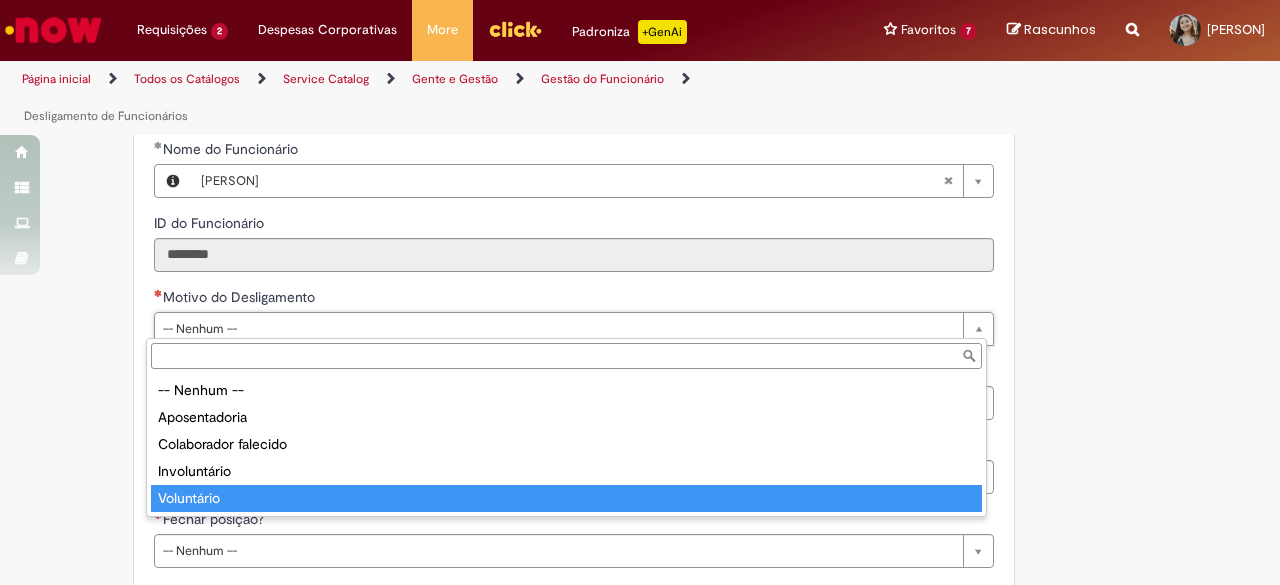 type on "**********" 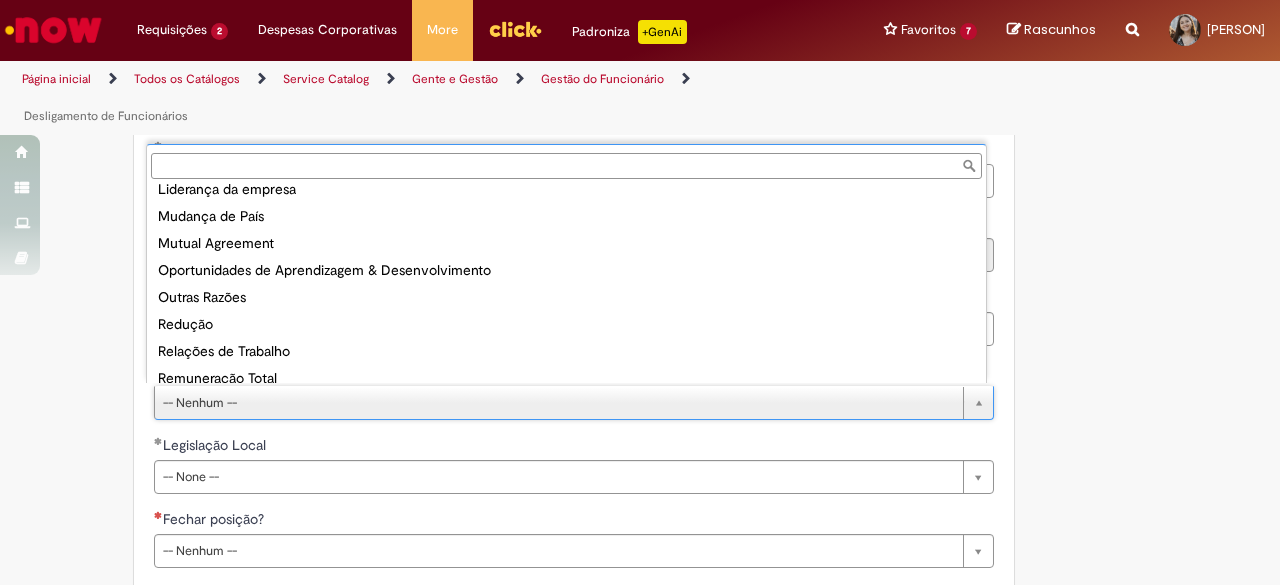 scroll, scrollTop: 483, scrollLeft: 0, axis: vertical 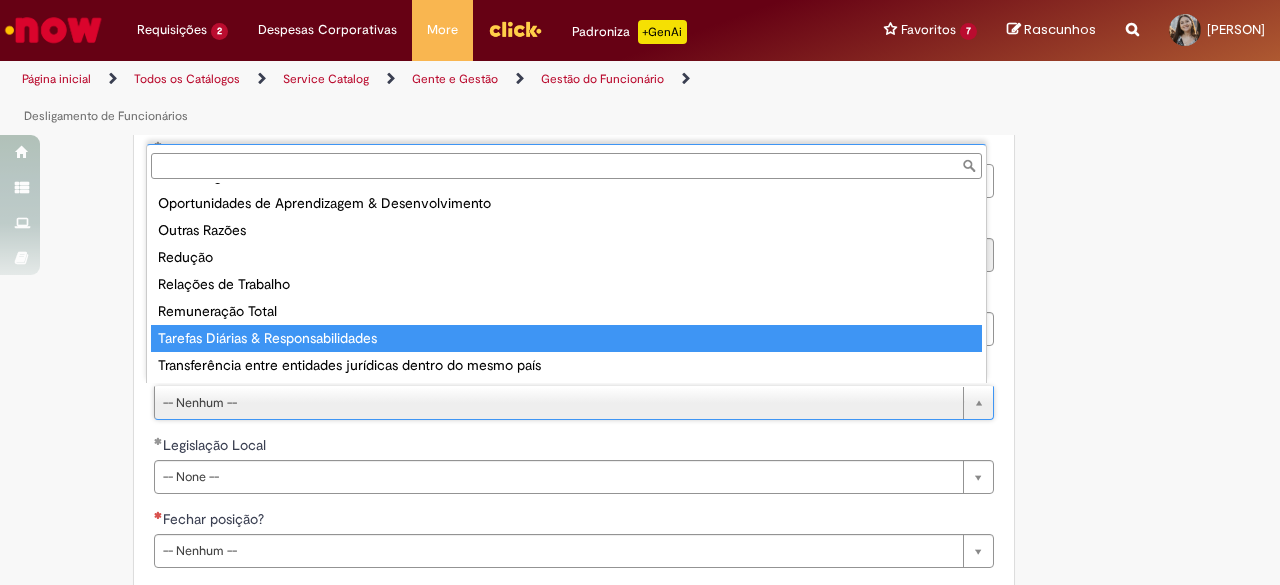 type on "**********" 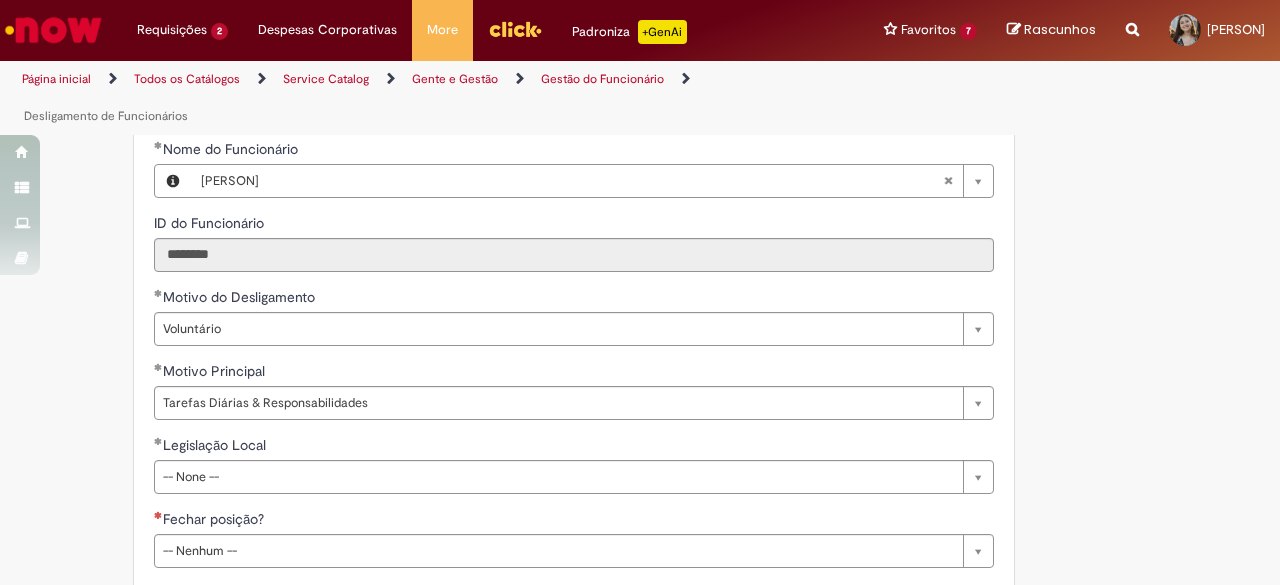 click on "Tire dúvidas com LupiAssist    +GenAI
Oi! Eu sou LupiAssist, uma Inteligência Artificial Generativa em constante aprendizado   Meu conteúdo é monitorado para trazer uma melhor experiência
Dúvidas comuns:   O que é a Insuficiência de Saldo em rescisão? Como é calculada a multa rescisória de 40%? Como funciona o desconto de empréstimo em rescisão?
Só mais um instante, estou consultando nossas bases de conhecimento  e escrevendo a melhor resposta pra você!
Title
Lorem ipsum dolor sit amet    Fazer uma nova pergunta
Gerei esta resposta utilizando IA Generativa em conjunto com os nossos padrões. Em caso de divergência, os documentos oficiais prevalecerão.
Saiba mais em:" at bounding box center (640, -20) 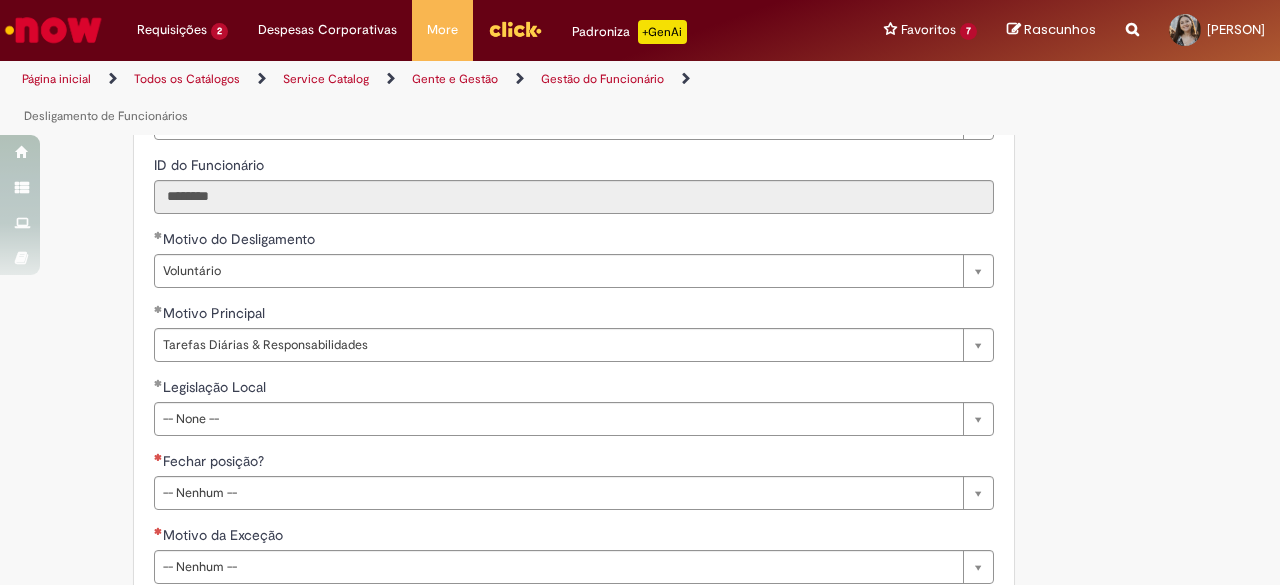 scroll, scrollTop: 1400, scrollLeft: 0, axis: vertical 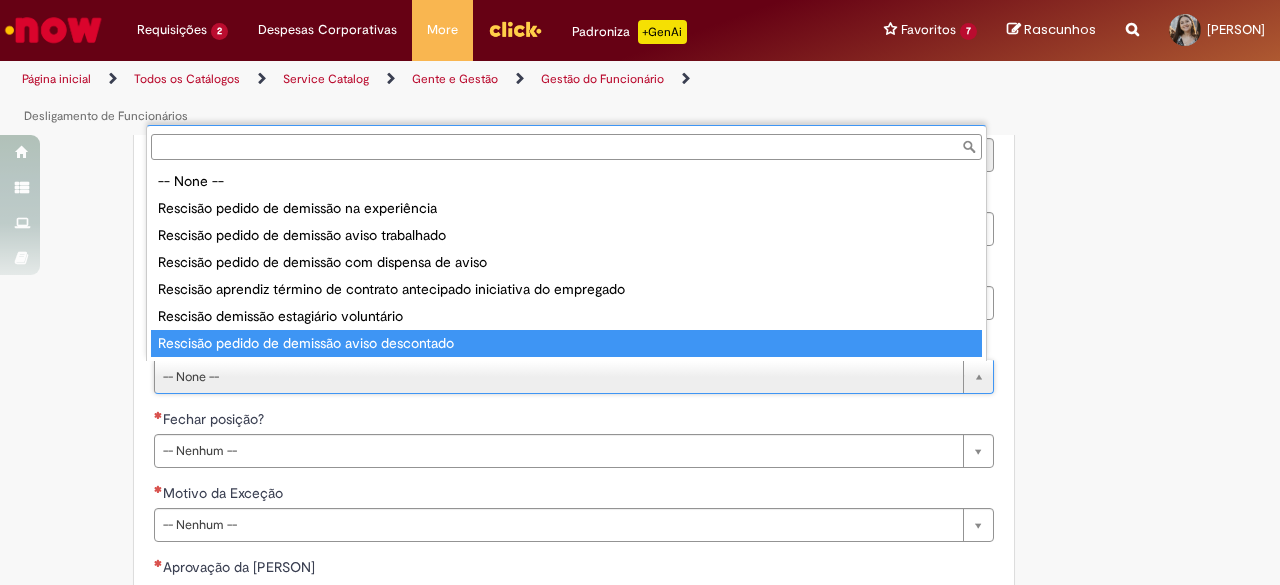 type on "**********" 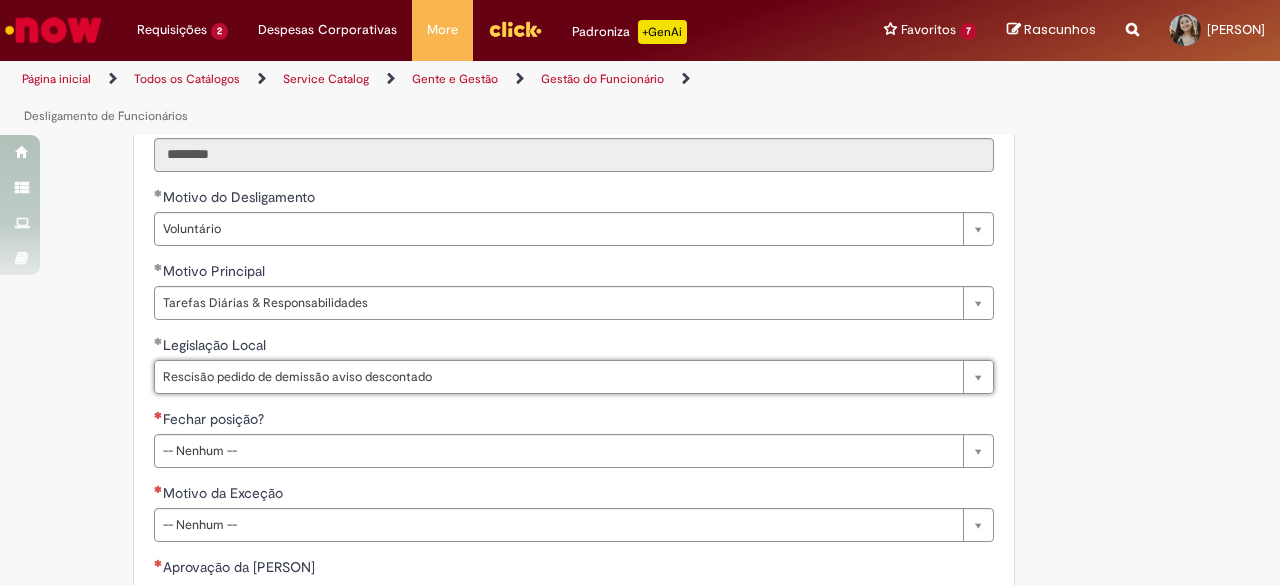 scroll, scrollTop: 0, scrollLeft: 63, axis: horizontal 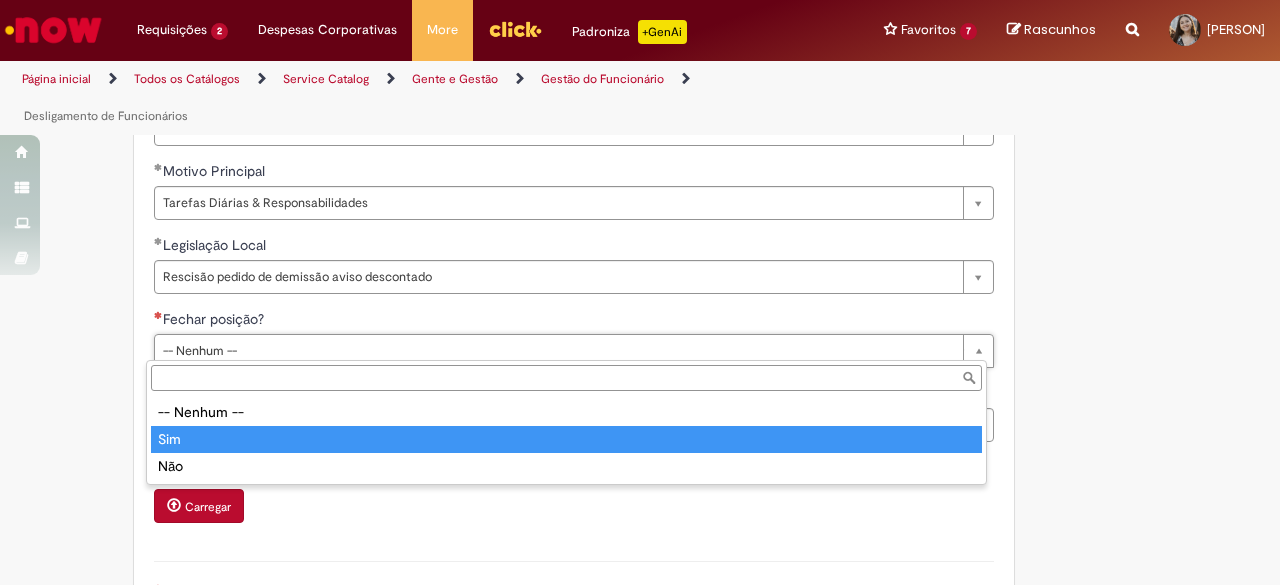 type on "***" 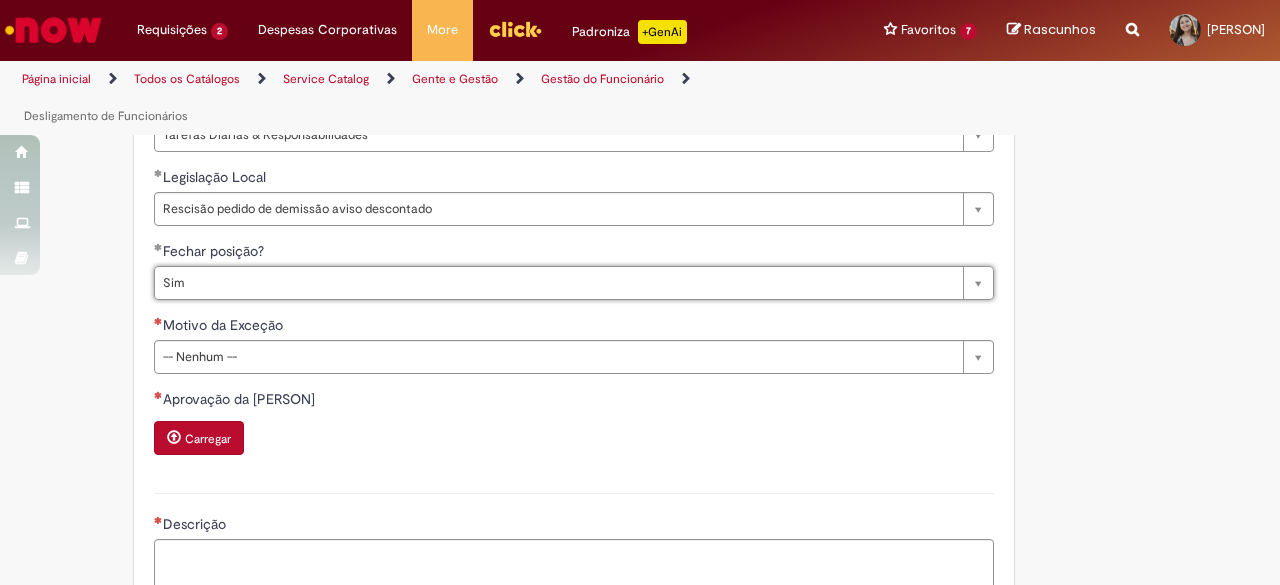scroll, scrollTop: 1600, scrollLeft: 0, axis: vertical 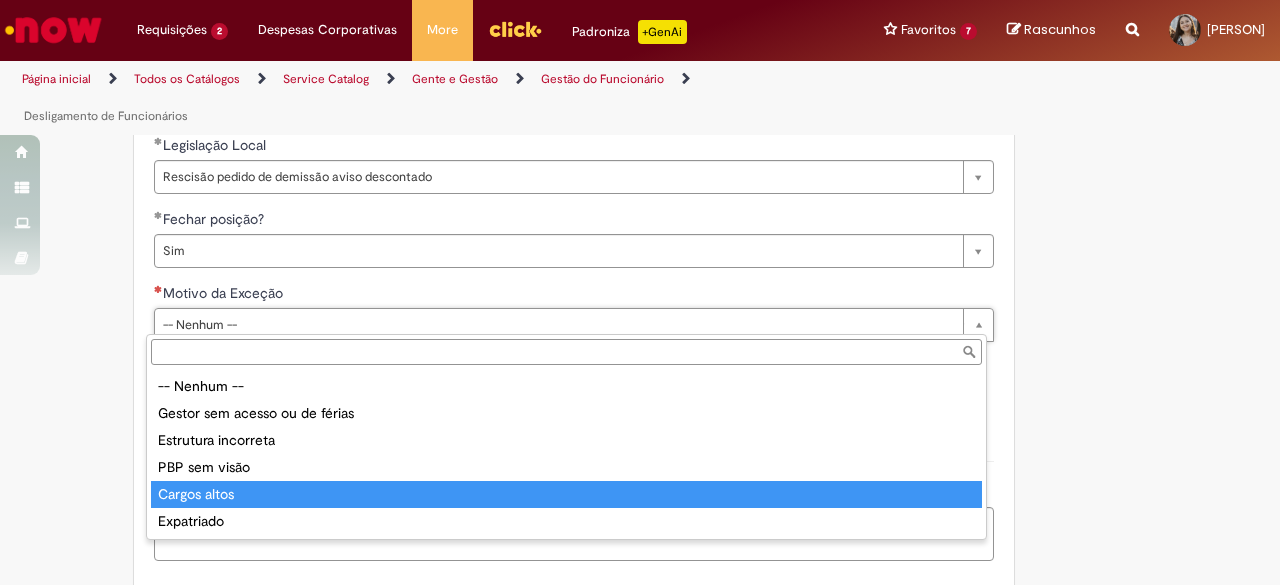 type on "**********" 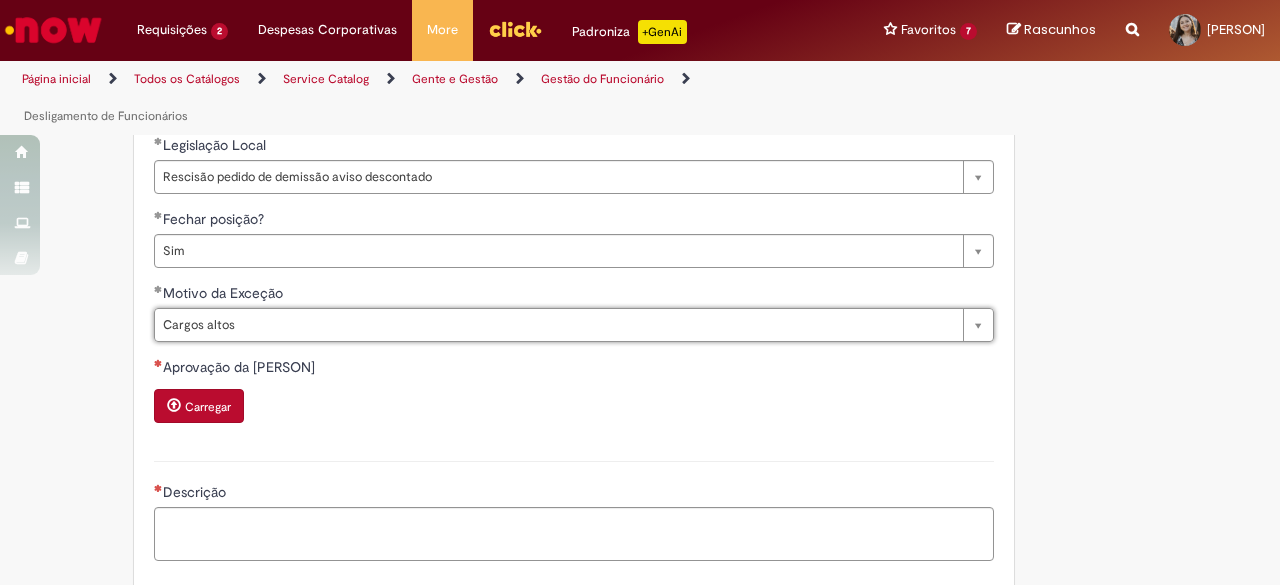 click on "Adicionar a Favoritos
Desligamento de Funcionários
Oferta destinada à dúvidas, correções (exceto aviso indenizado), solicitações de desligamento por exceção devido à erro no Sistema Workday, solicitações de cálculos prévio para desligamentos para fins de verificação dos gastos pra unidade, cancelamentos, rescisões indiretas via jurídico e lançamento de eventos em rescisão ou rescisão complementar.
Oferta destinada à dúvidas, correções (exceto aviso indenizado), solicitações de desligamento por exceção devido à erro no Sistema Workday, solicitações de cálculos prévio para desligamentos para fins de verificação dos gastos pra unidade, cancelamentos, rescisões indiretas via jurídico e lançamento de eventos em rescisão ou rescisão complementar.
Country Code ** Favorecido     [PERSON]" at bounding box center [542, -107] 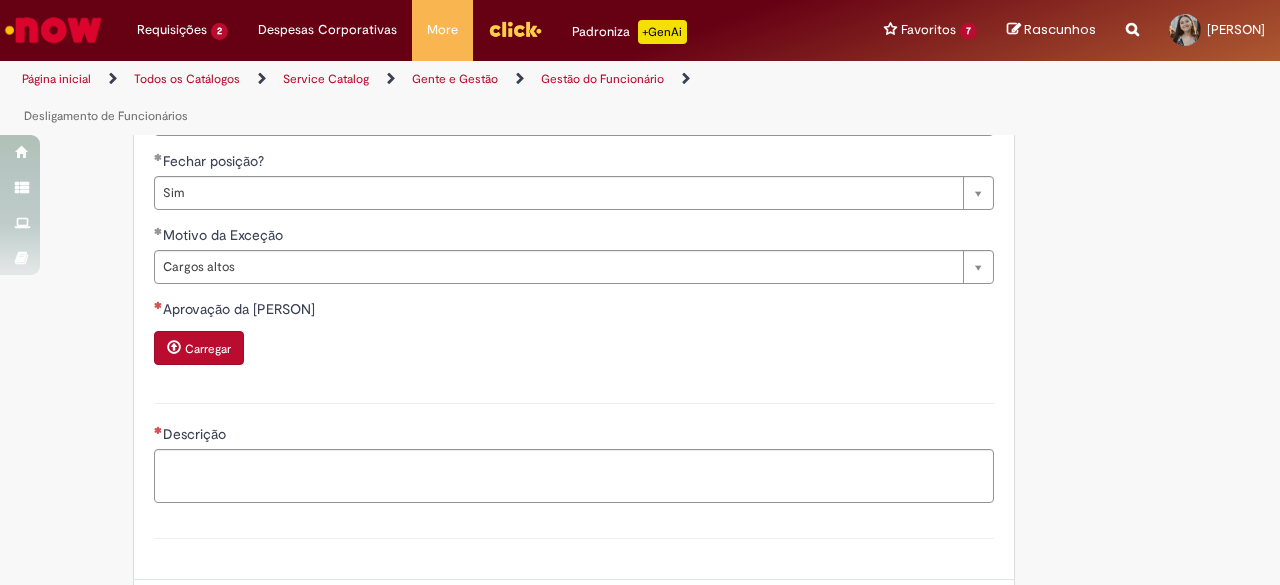 scroll, scrollTop: 1700, scrollLeft: 0, axis: vertical 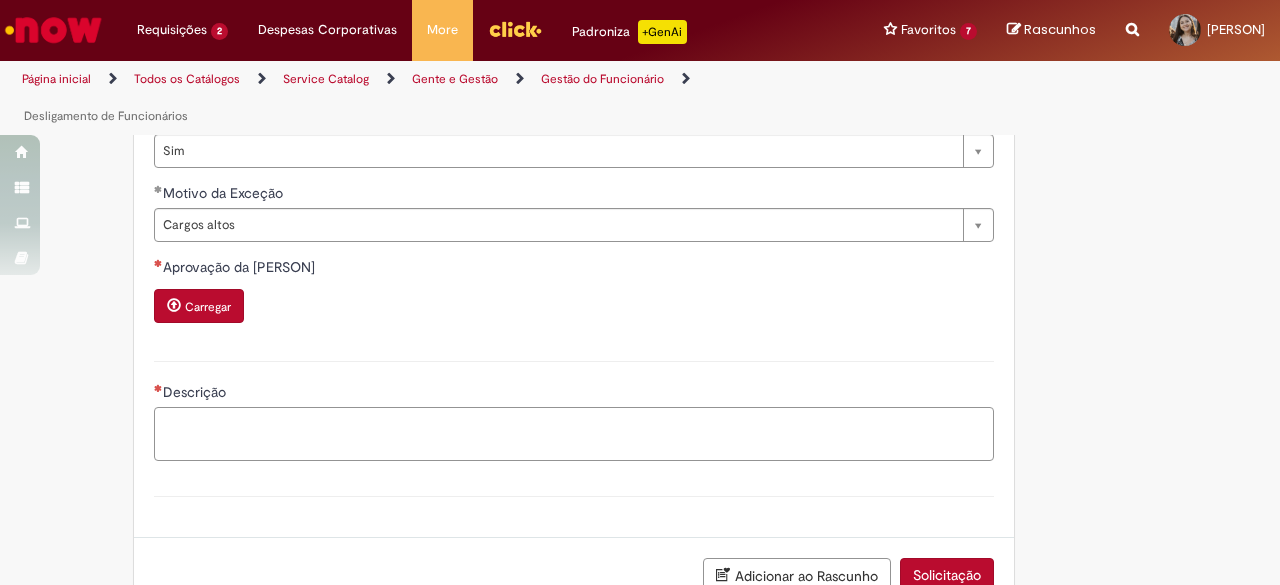 click on "Descrição" at bounding box center [574, 433] 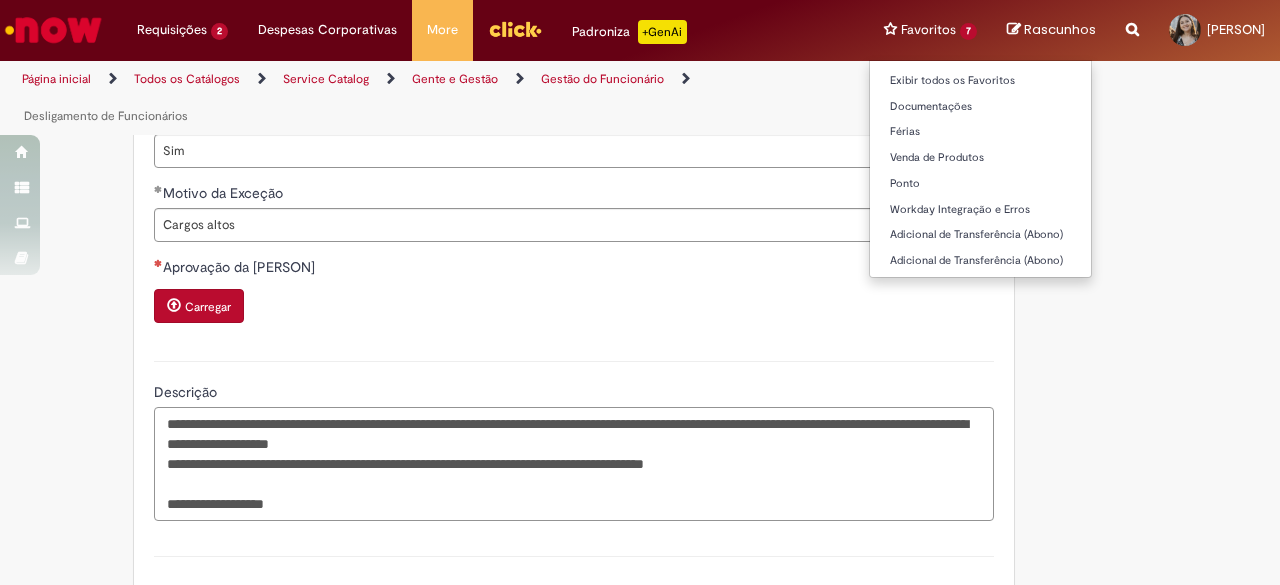 type on "**********" 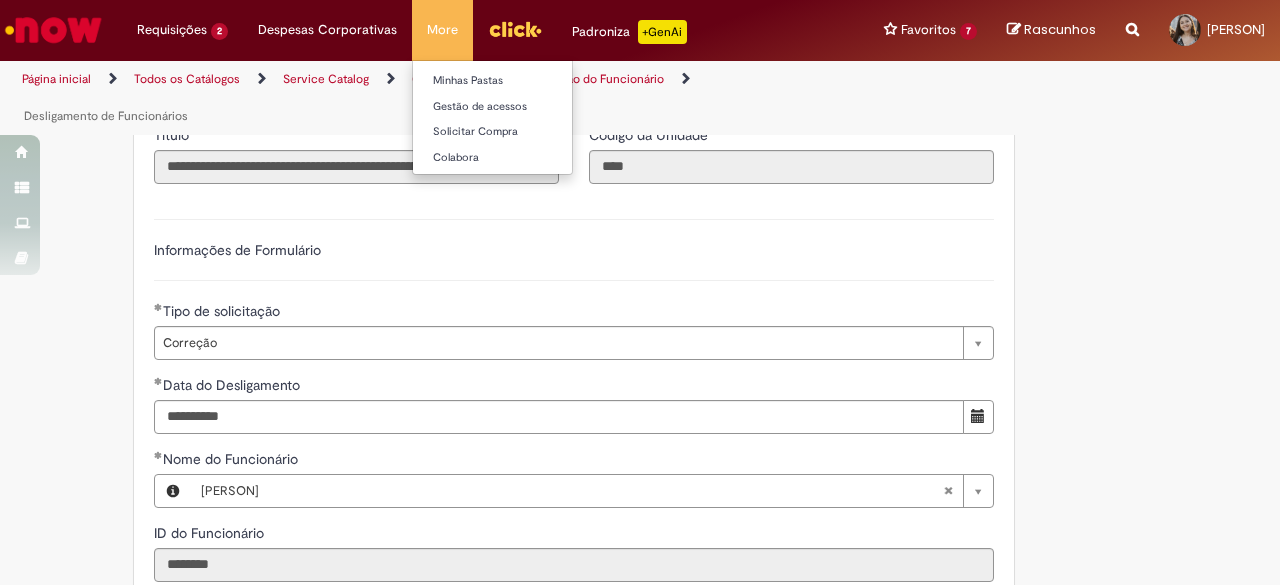 scroll, scrollTop: 900, scrollLeft: 0, axis: vertical 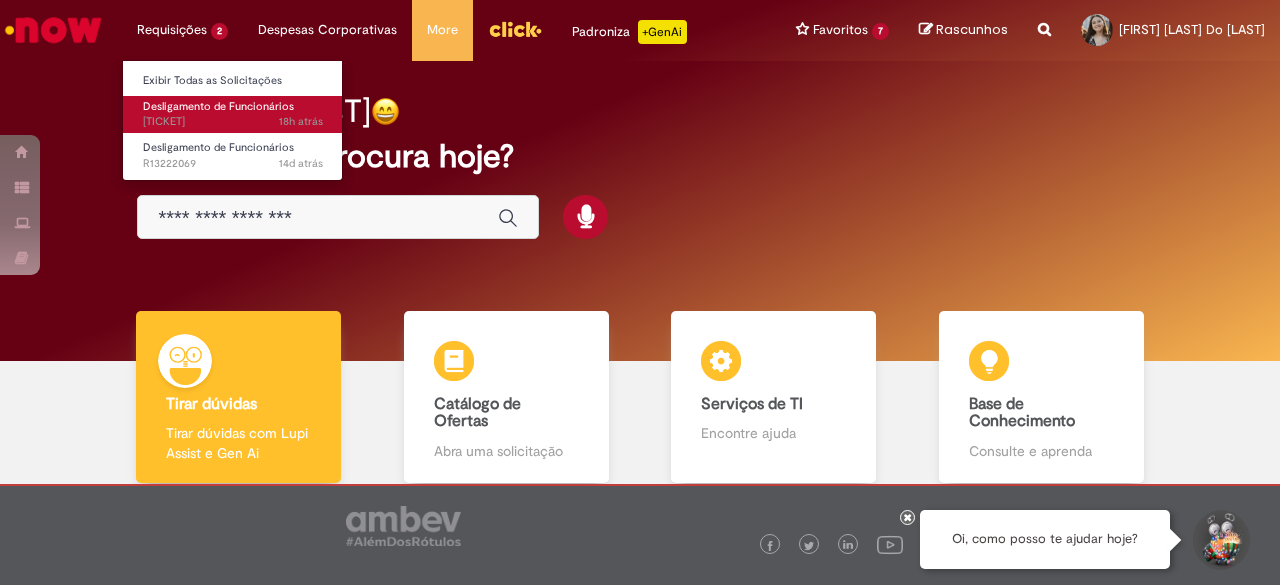 click on "18h atrás 18 horas atrás [TICKET]" at bounding box center (233, 122) 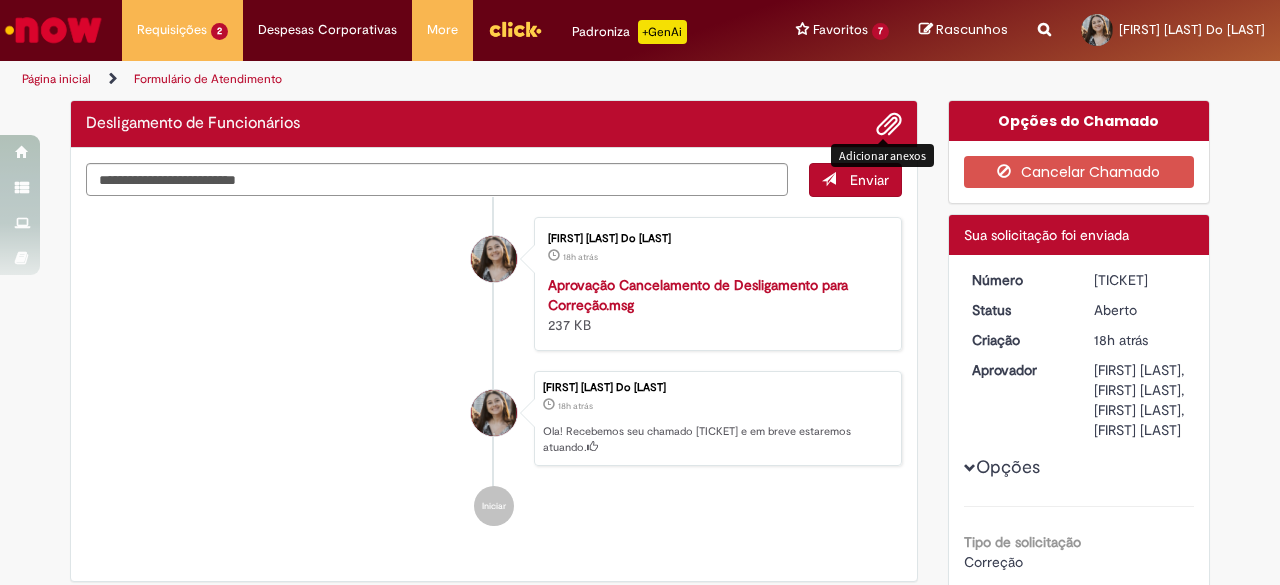 click at bounding box center (889, 125) 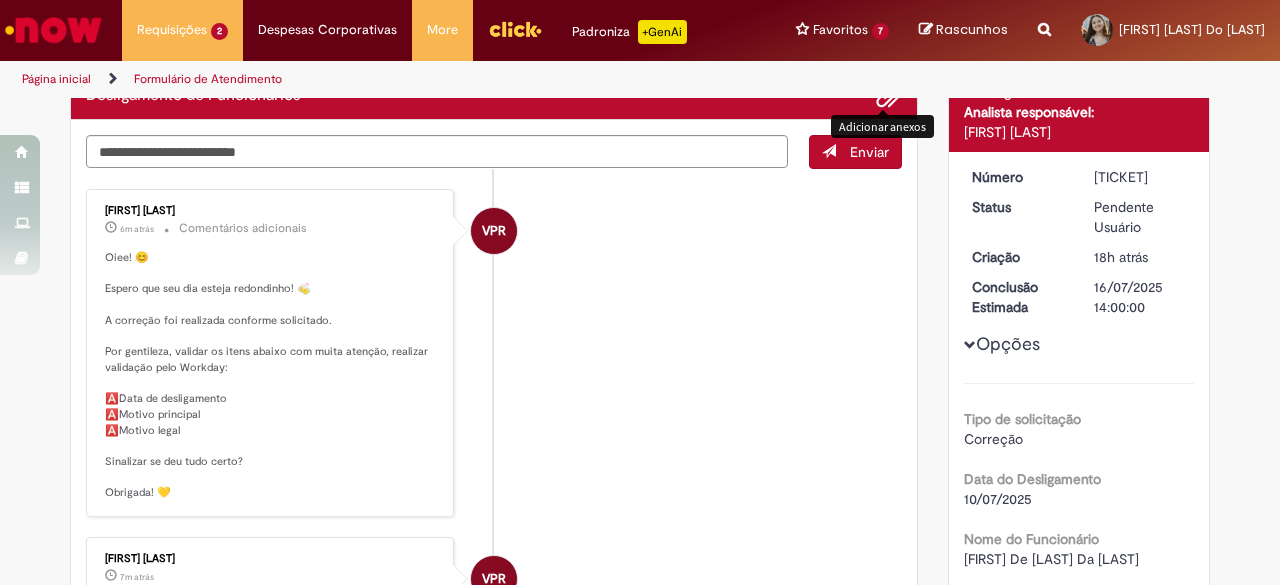 scroll, scrollTop: 300, scrollLeft: 0, axis: vertical 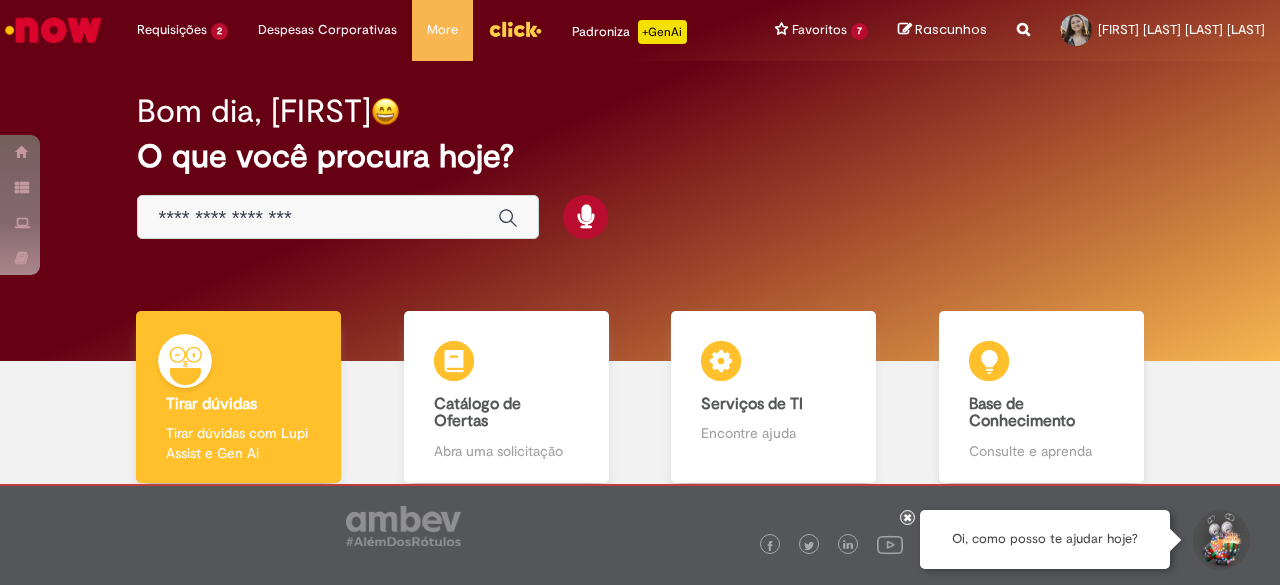 click at bounding box center [318, 218] 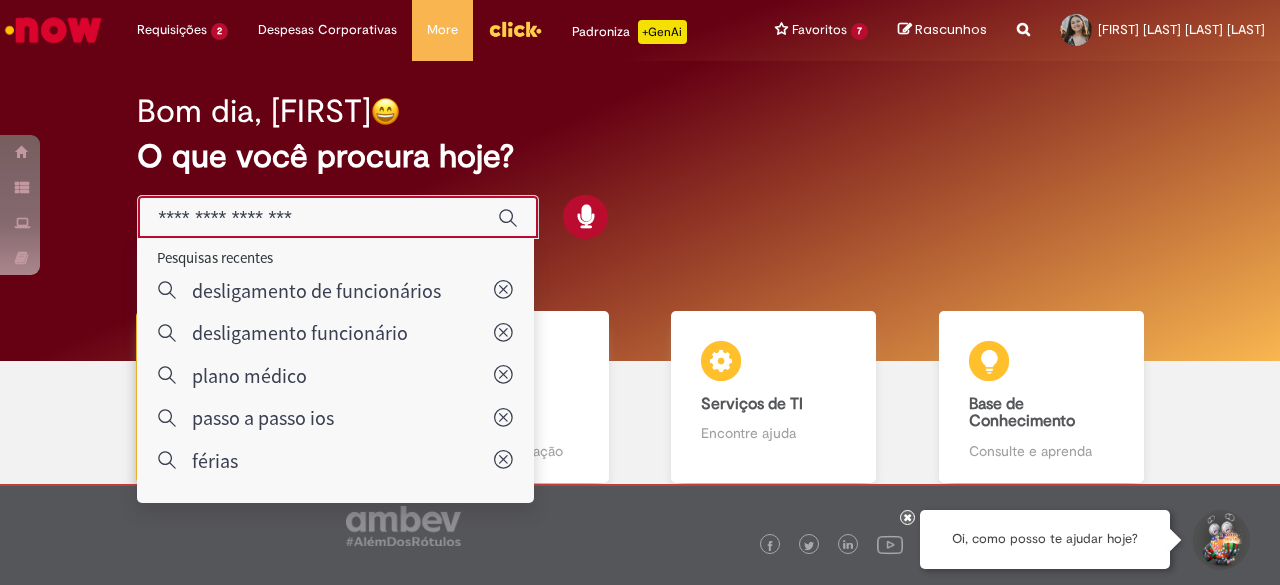 type on "**********" 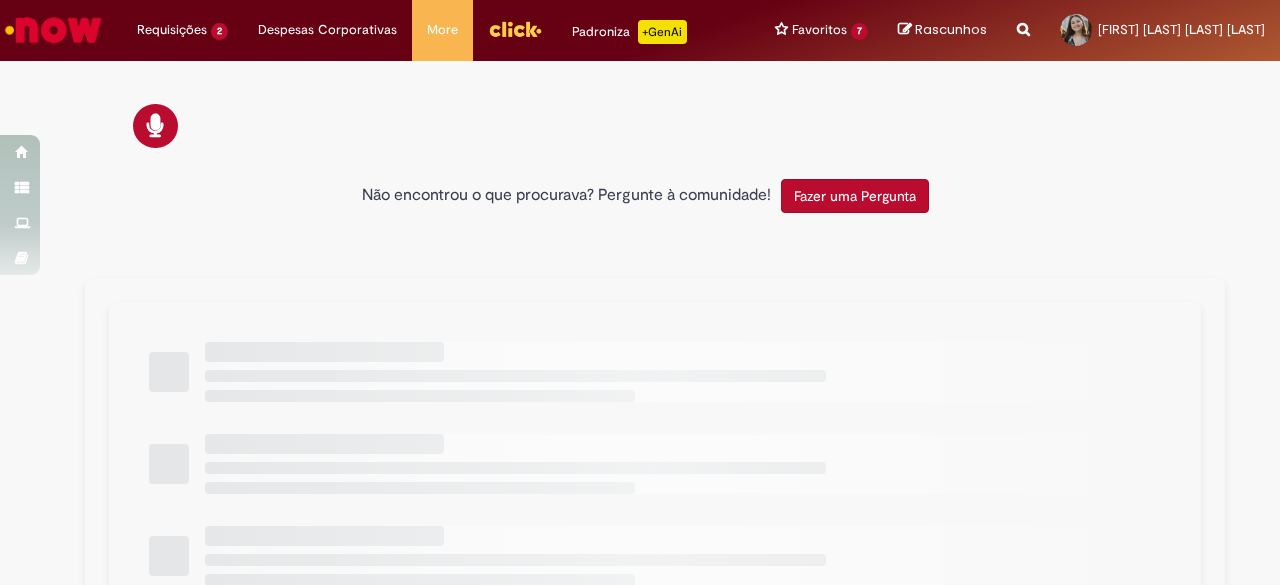 click on "Não encontrou o que procurava? Pergunte à comunidade!   Fazer uma Pergunta" at bounding box center (640, 196) 